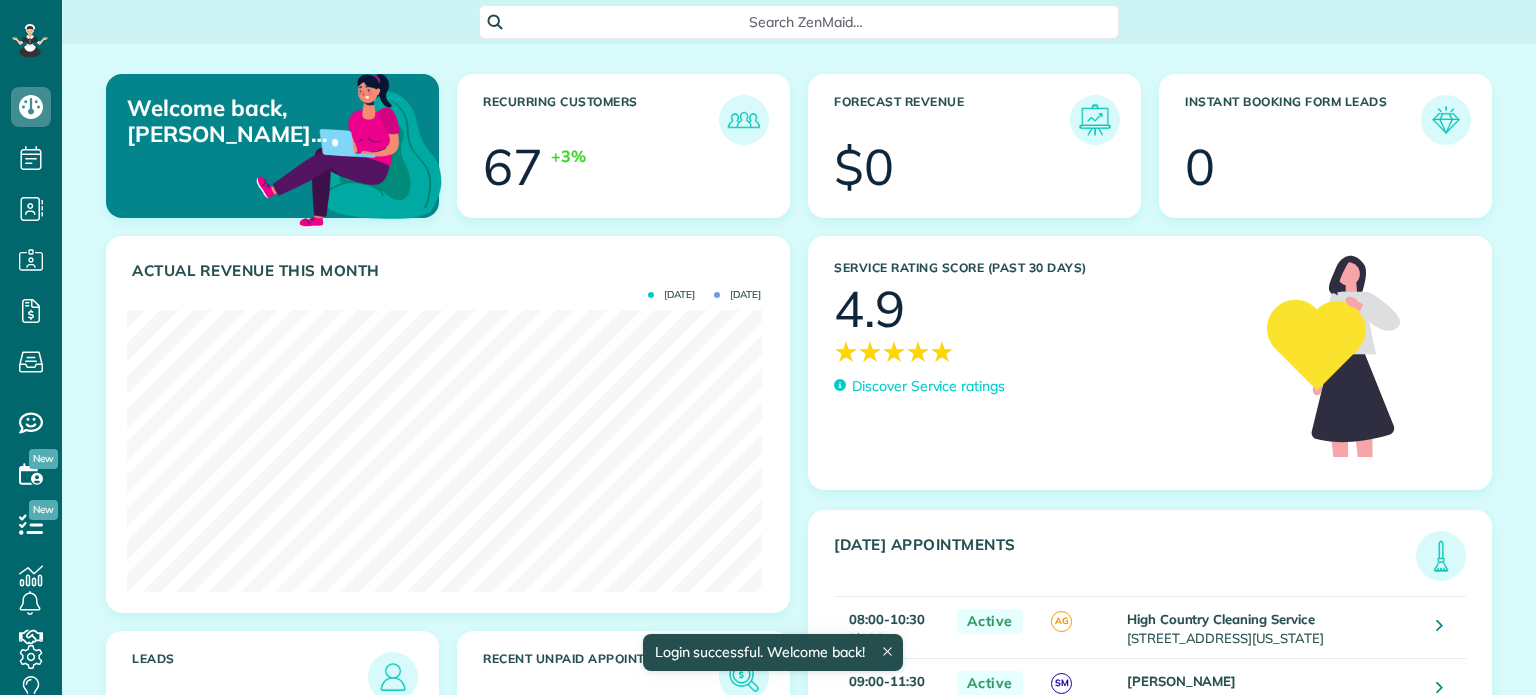 scroll, scrollTop: 0, scrollLeft: 0, axis: both 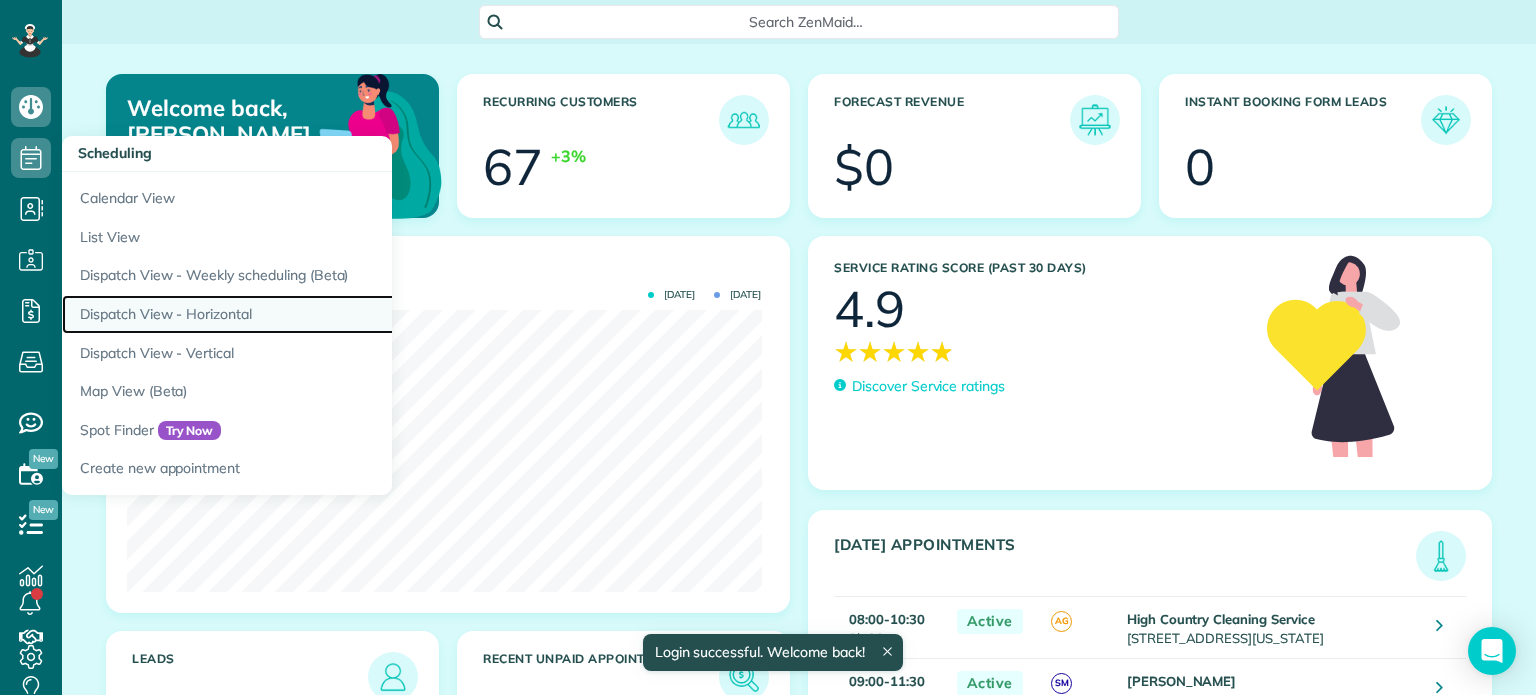 click on "Dispatch View - Horizontal" at bounding box center (312, 314) 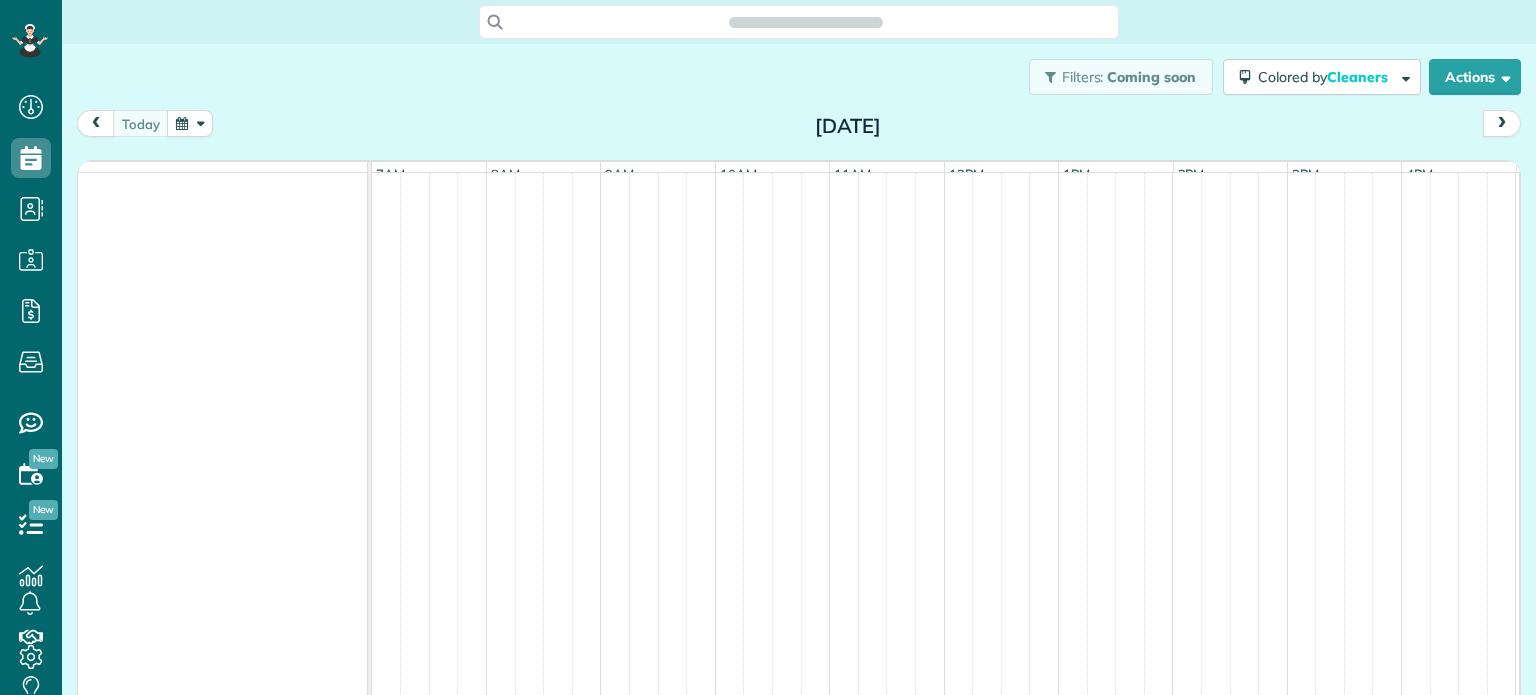 scroll, scrollTop: 0, scrollLeft: 0, axis: both 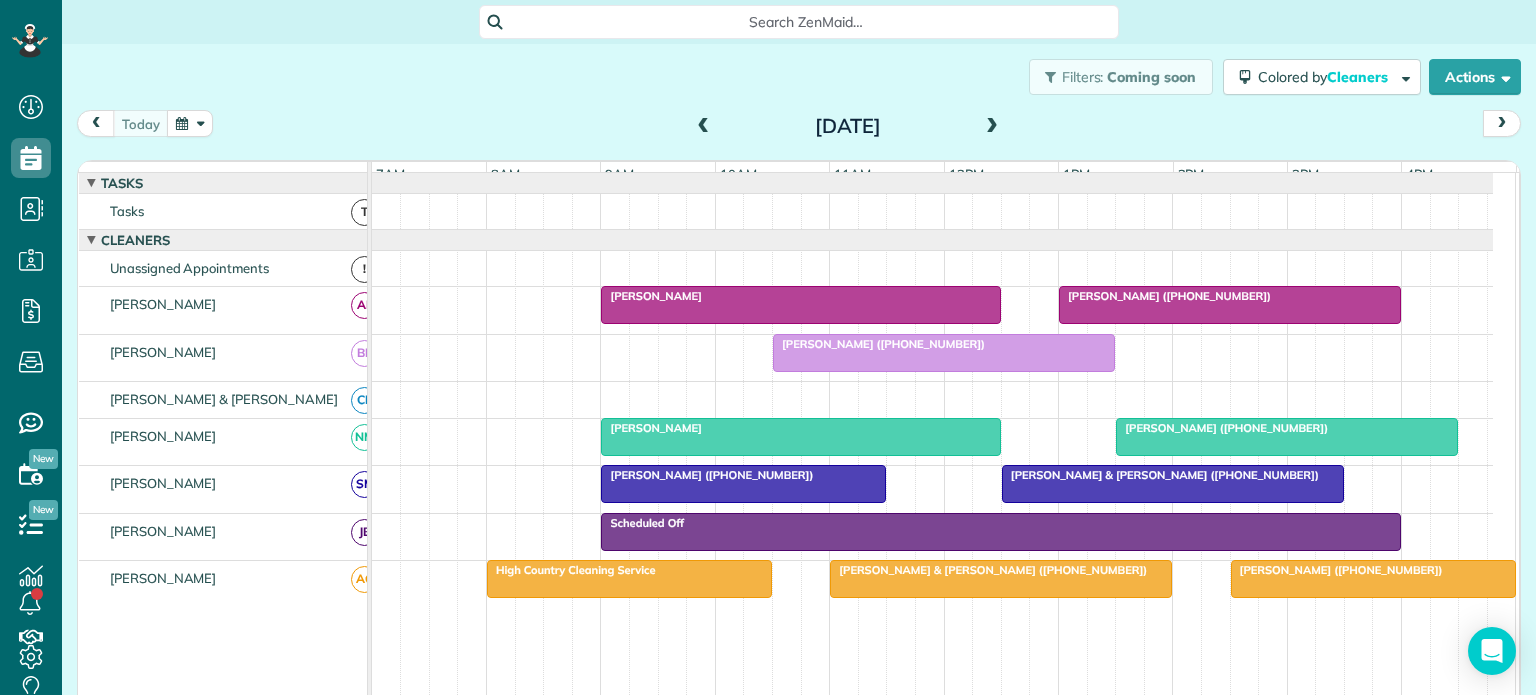 click on "[PERSON_NAME]" at bounding box center [651, 296] 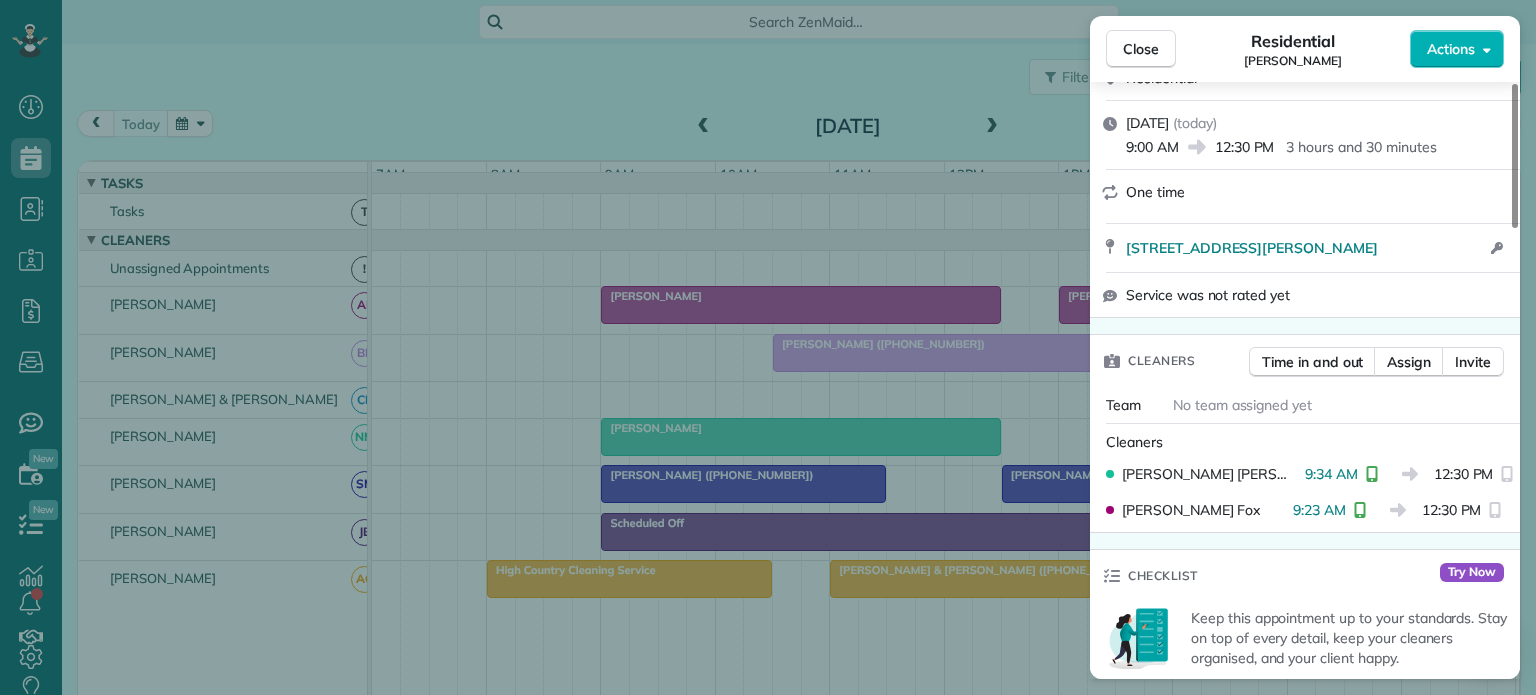 scroll, scrollTop: 200, scrollLeft: 0, axis: vertical 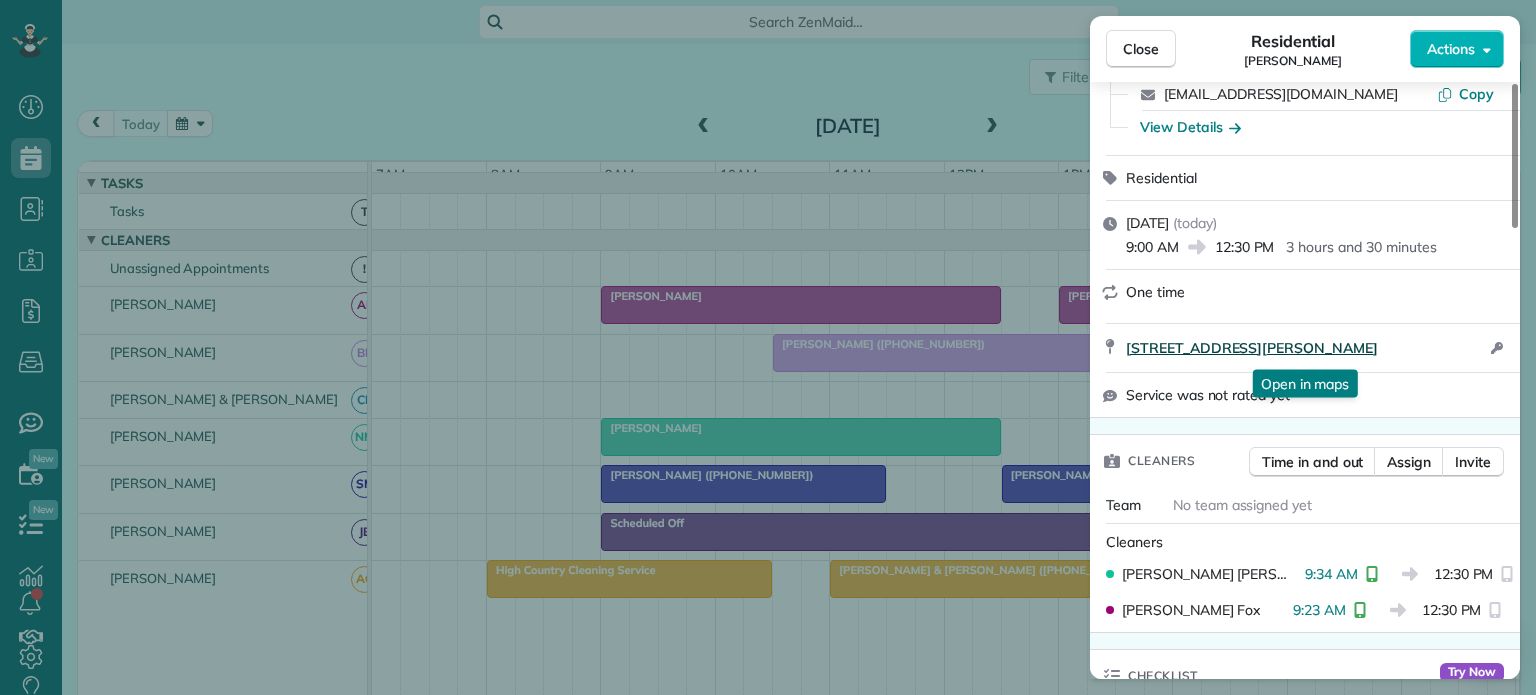 click on "[STREET_ADDRESS][PERSON_NAME]" at bounding box center (1252, 348) 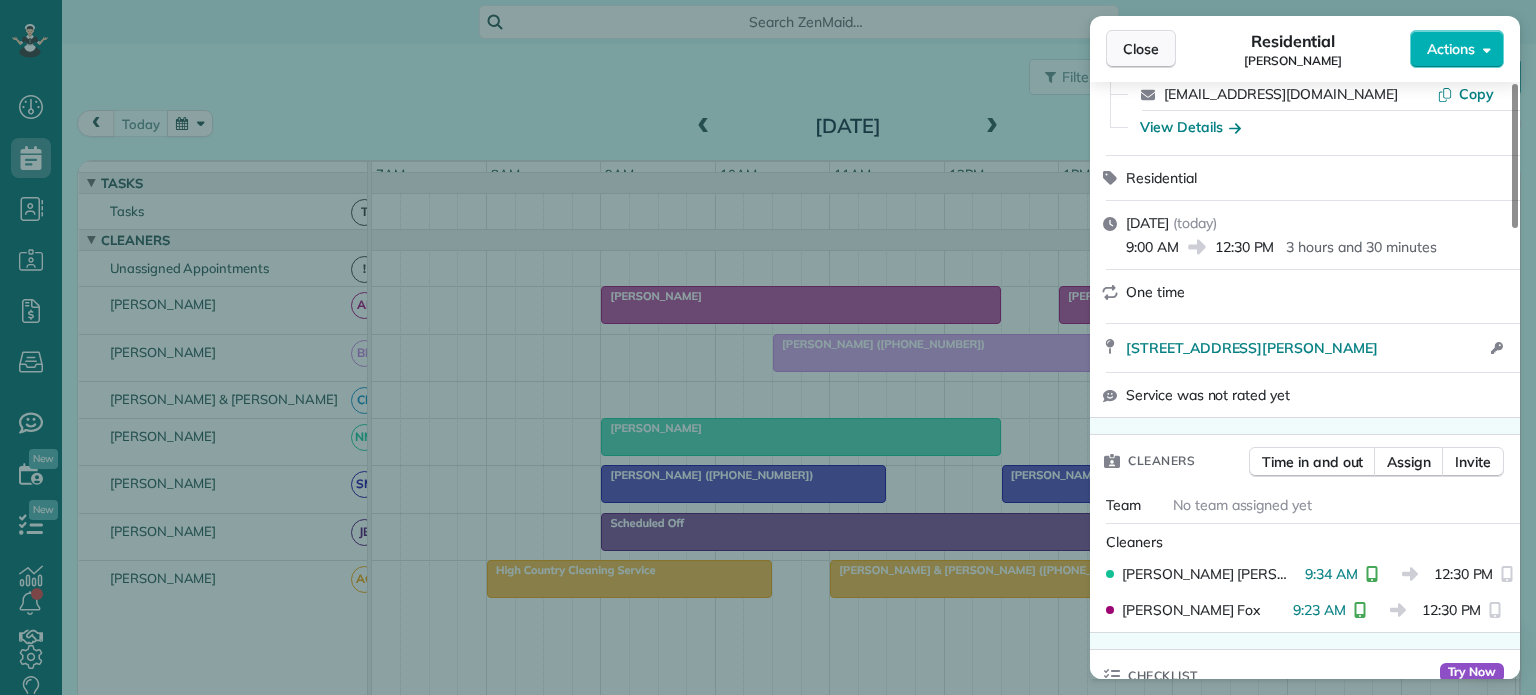 click on "Close" at bounding box center [1141, 49] 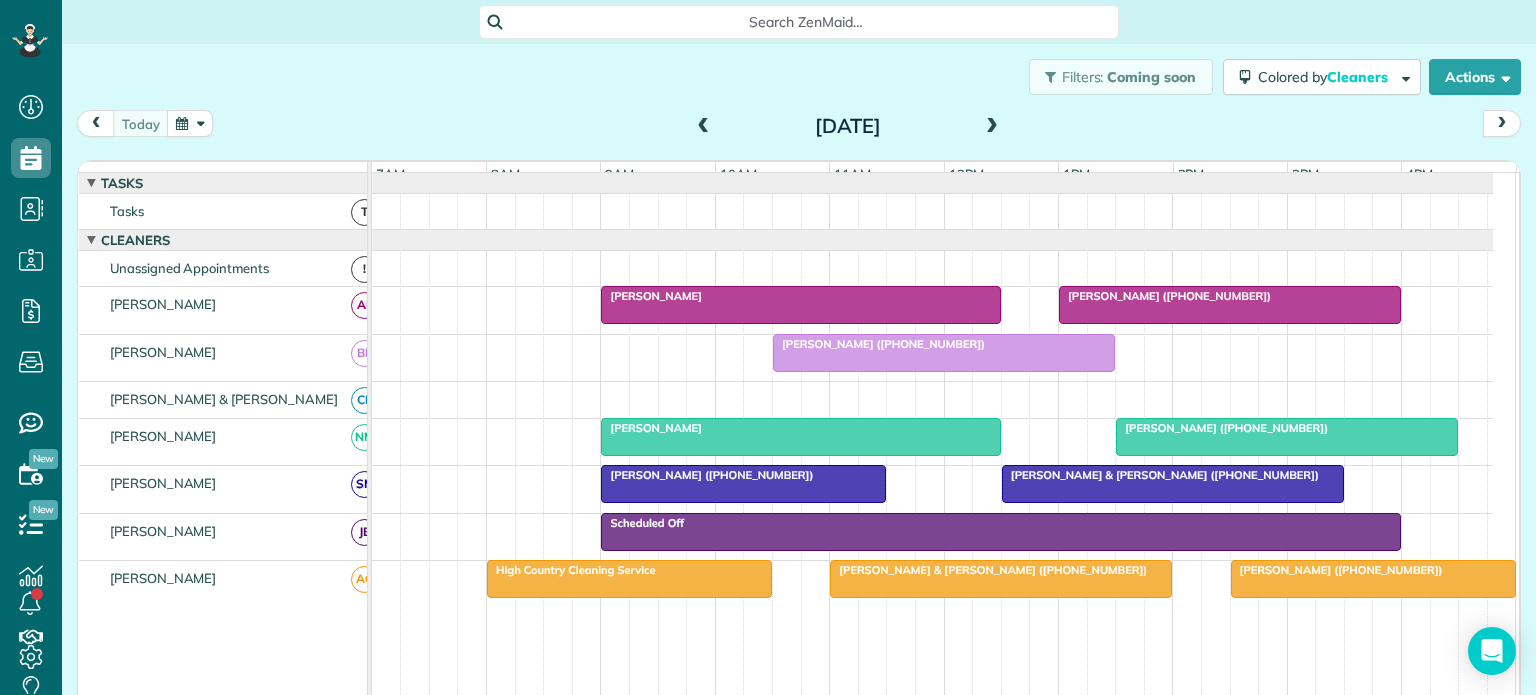 click on "[PERSON_NAME] ([PHONE_NUMBER])" at bounding box center (707, 475) 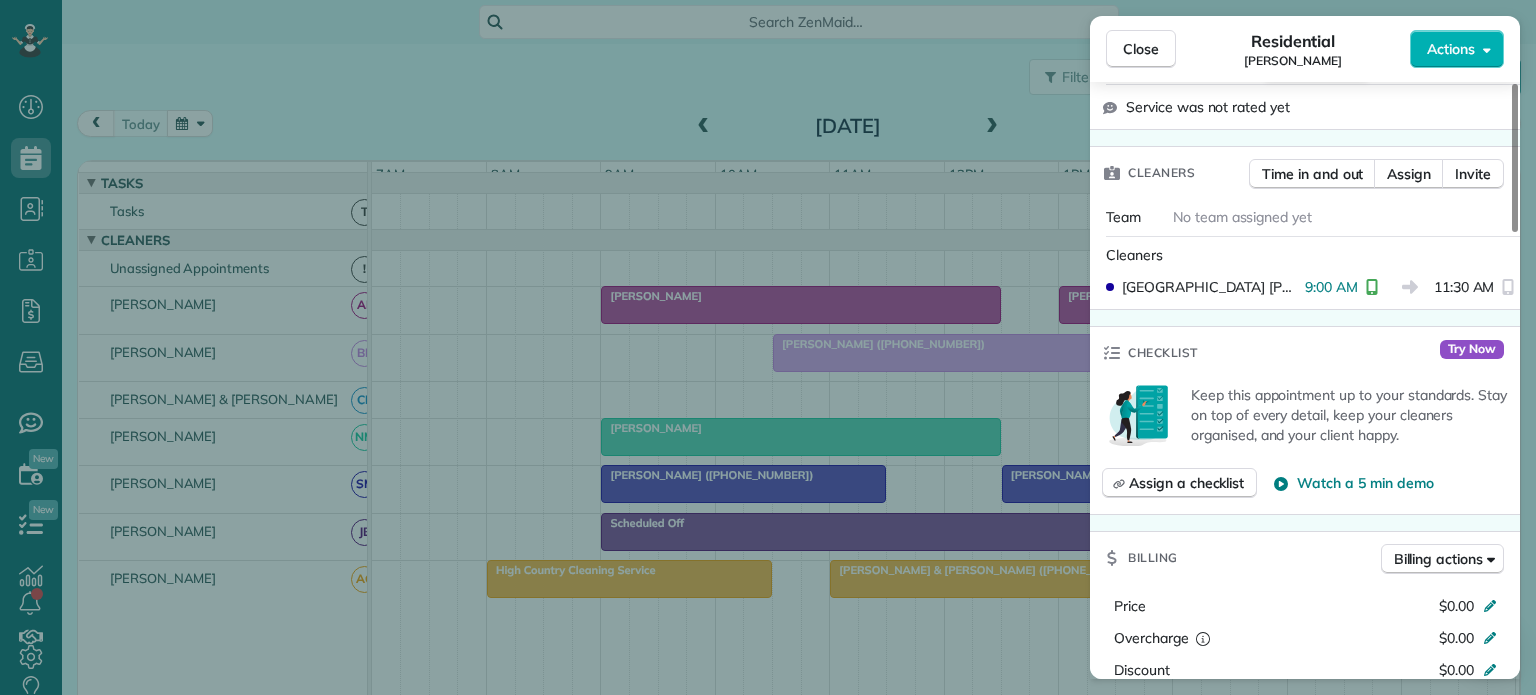 scroll, scrollTop: 500, scrollLeft: 0, axis: vertical 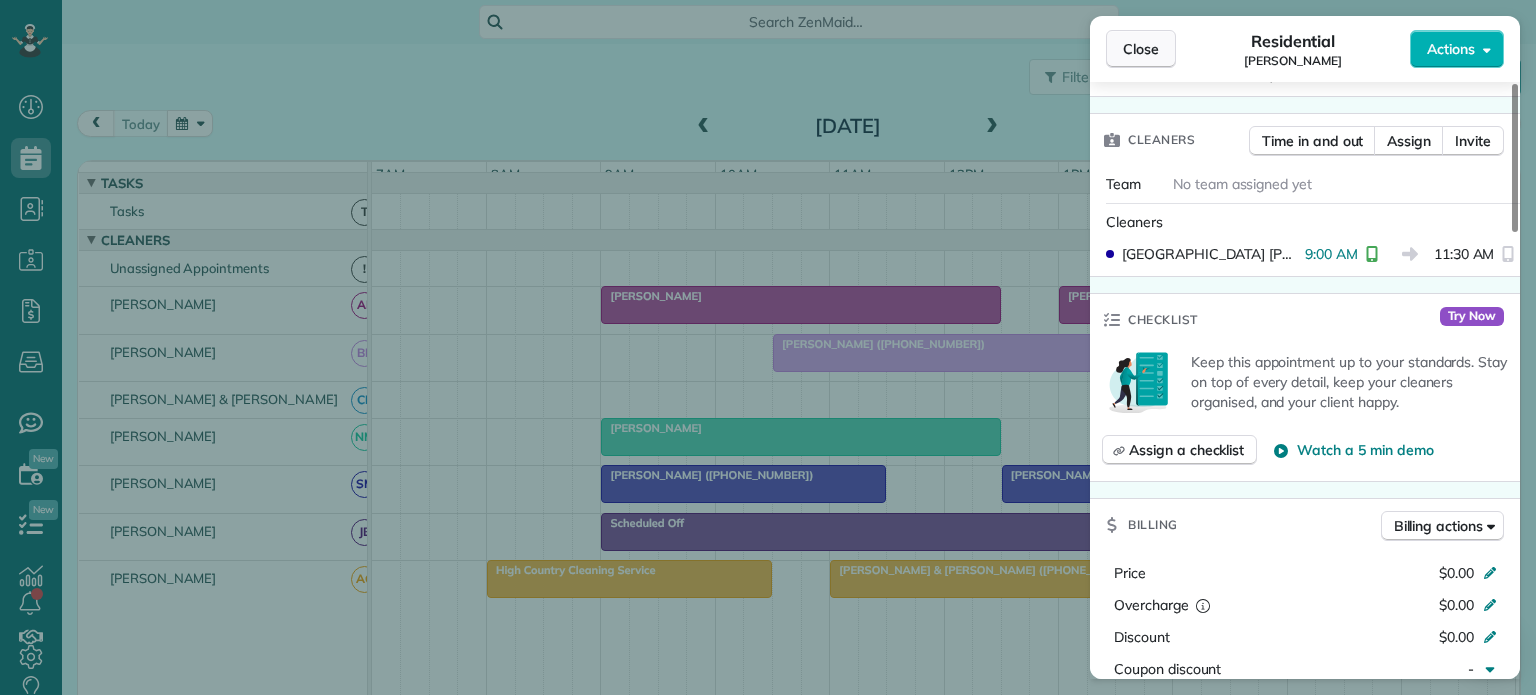 click on "Close" at bounding box center (1141, 49) 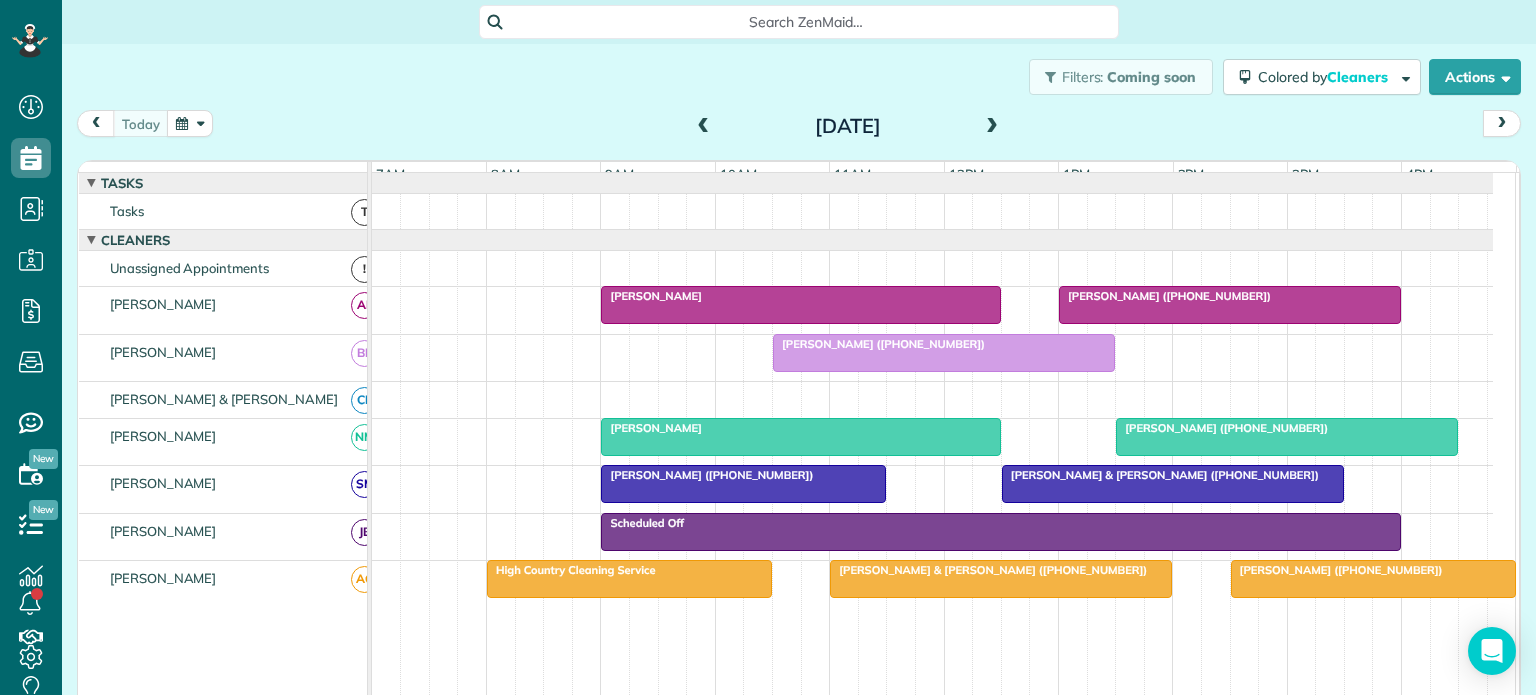 click on "High Country Cleaning Service" at bounding box center [571, 570] 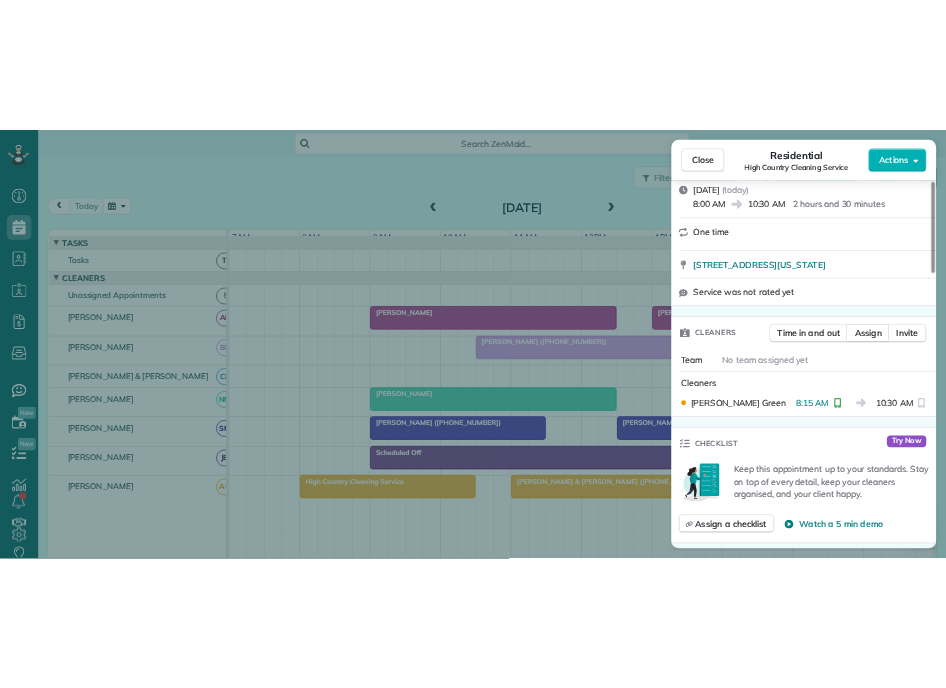 scroll, scrollTop: 300, scrollLeft: 0, axis: vertical 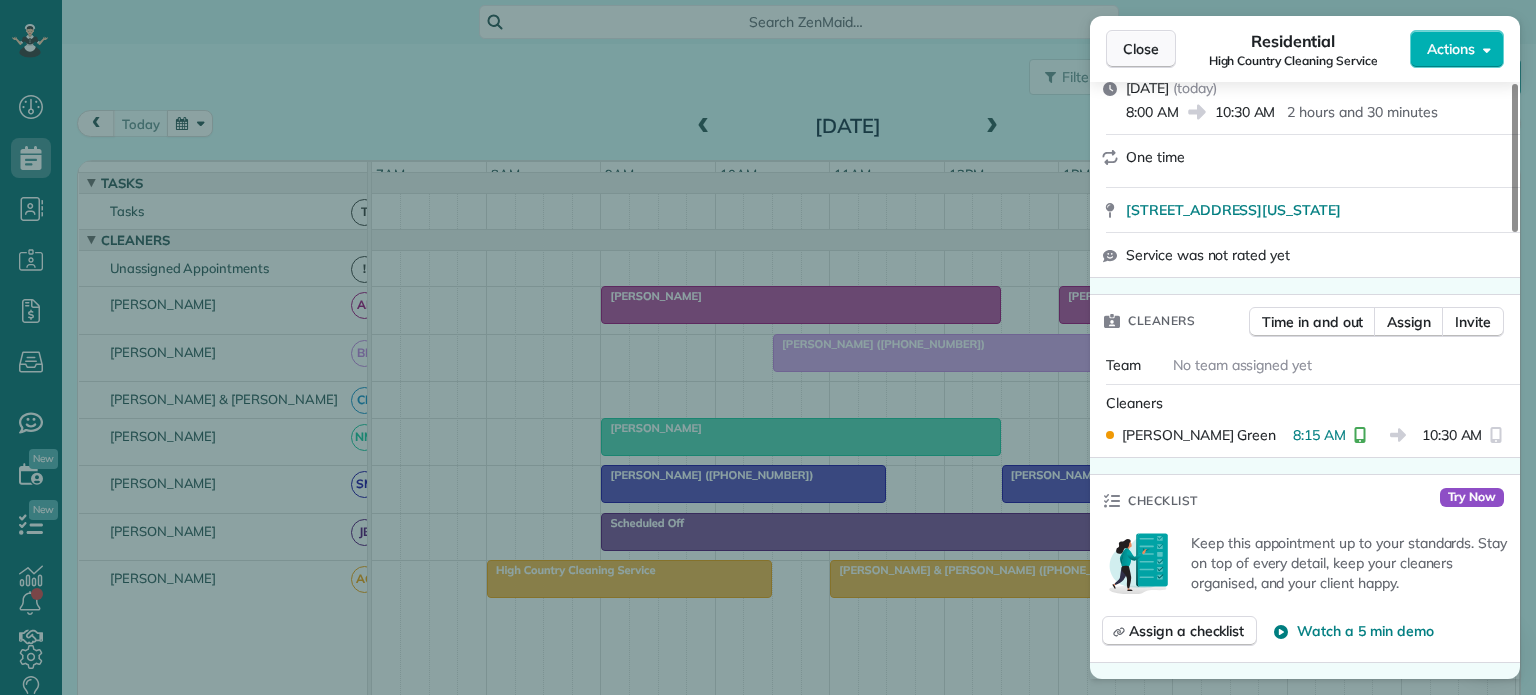 click on "Close" at bounding box center [1141, 49] 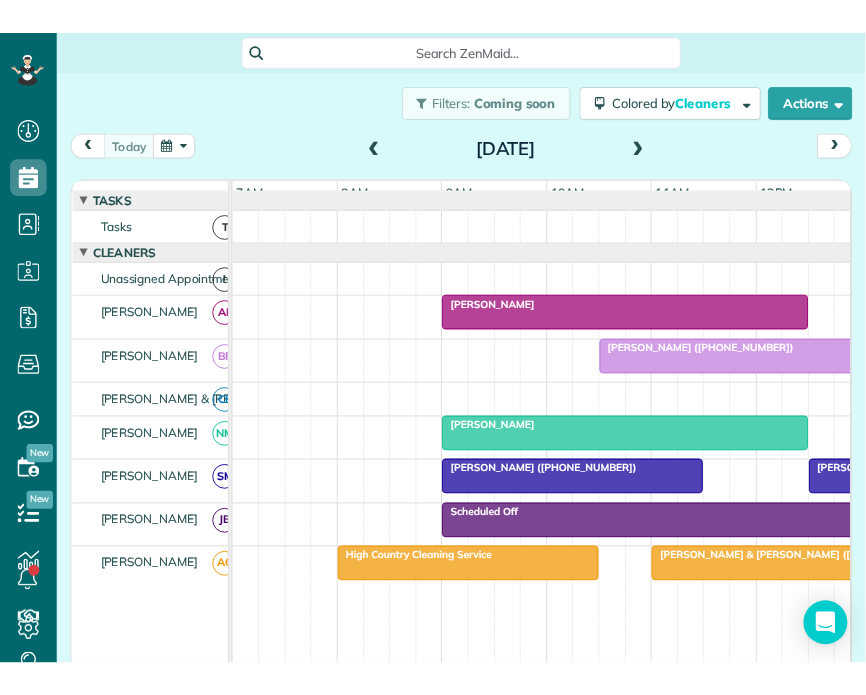 scroll, scrollTop: 695, scrollLeft: 61, axis: both 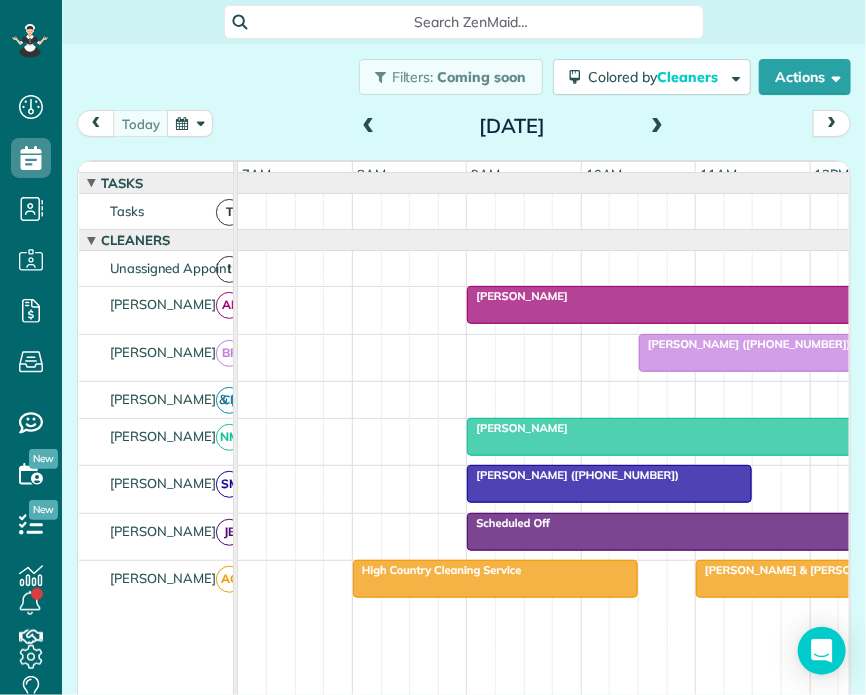 click at bounding box center (369, 127) 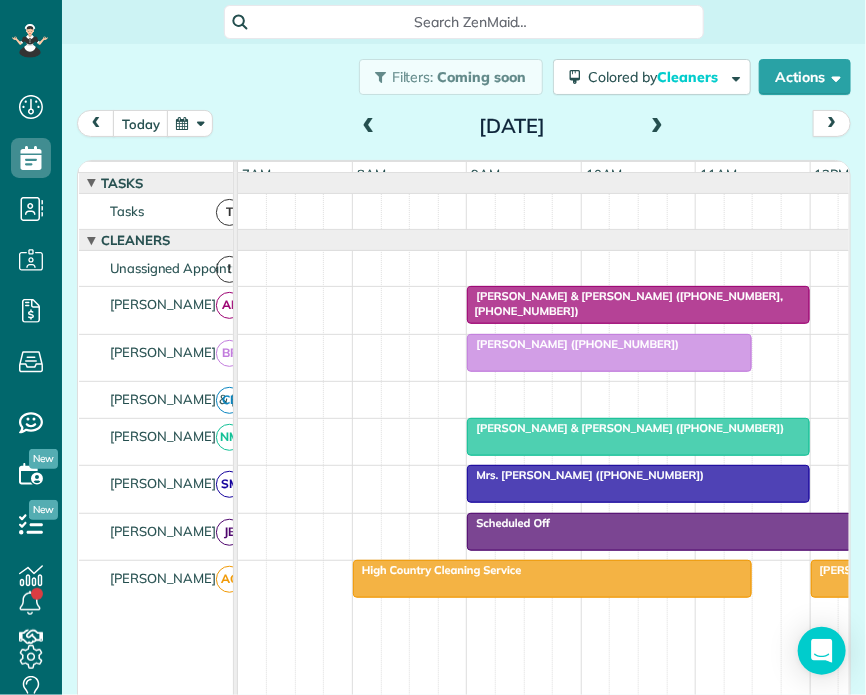 scroll, scrollTop: 198, scrollLeft: 0, axis: vertical 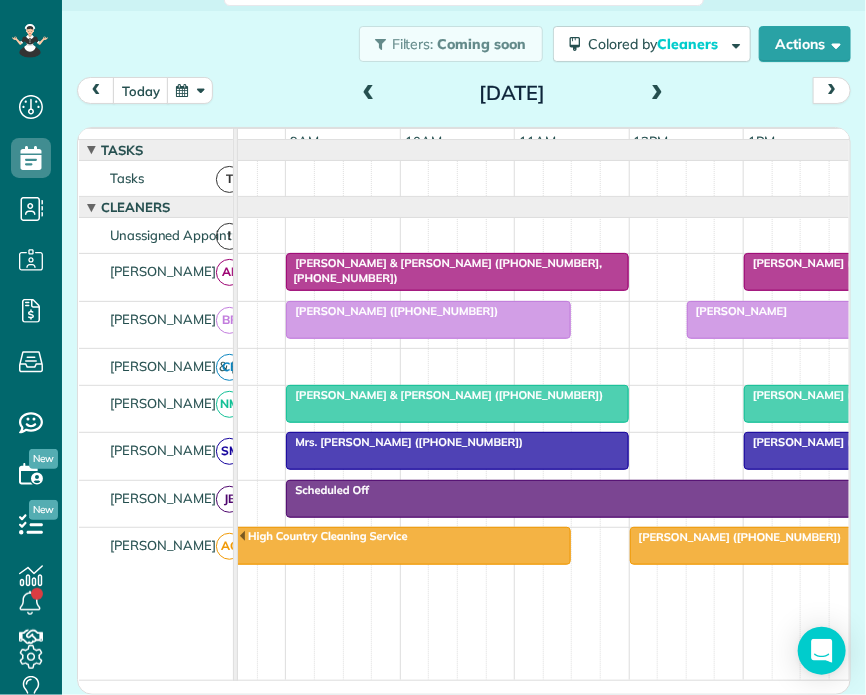 click on "[PERSON_NAME] ([PHONE_NUMBER])" at bounding box center [392, 311] 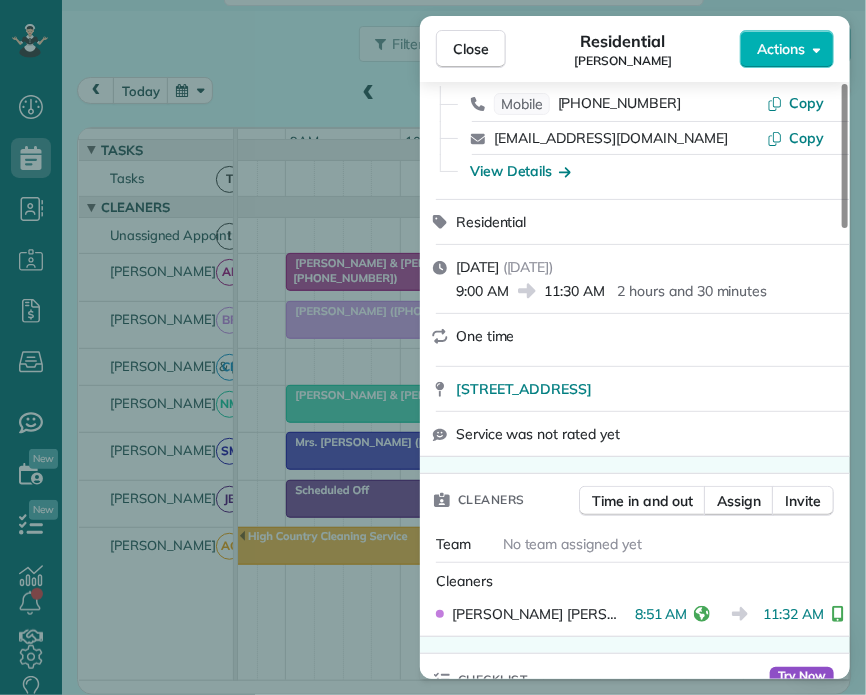 scroll, scrollTop: 200, scrollLeft: 0, axis: vertical 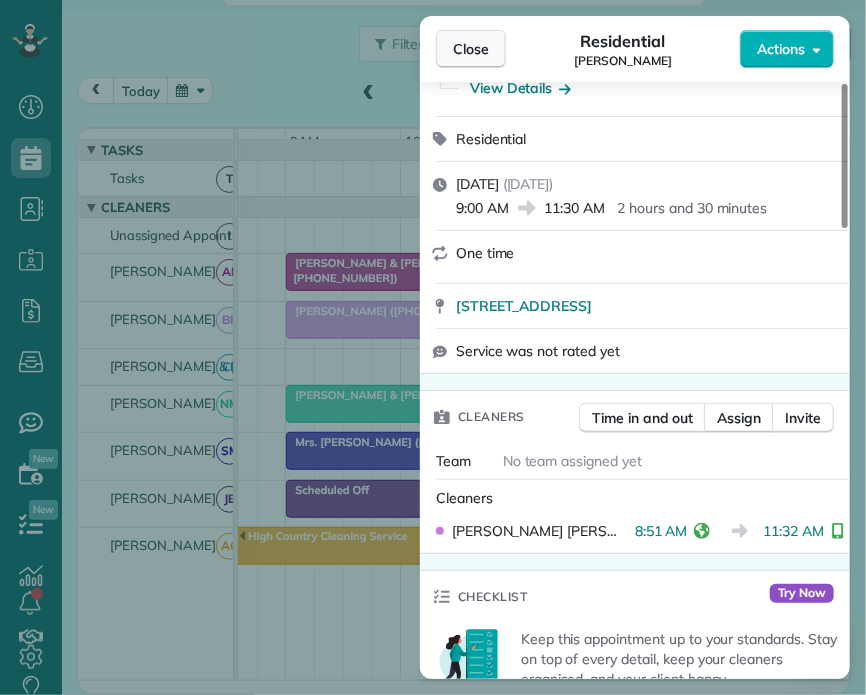 click on "Close" at bounding box center [471, 49] 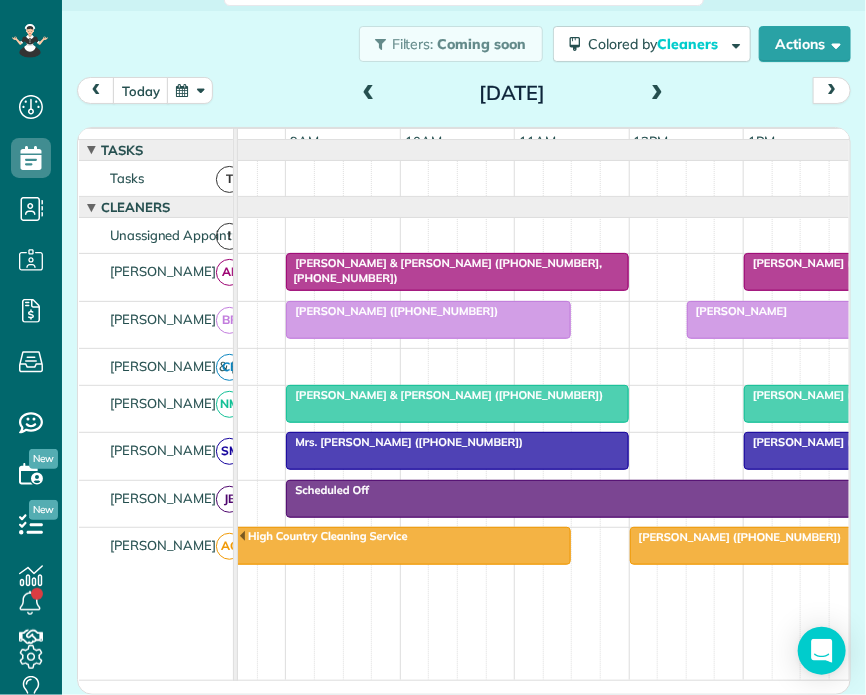 click on "[PERSON_NAME]" at bounding box center (737, 311) 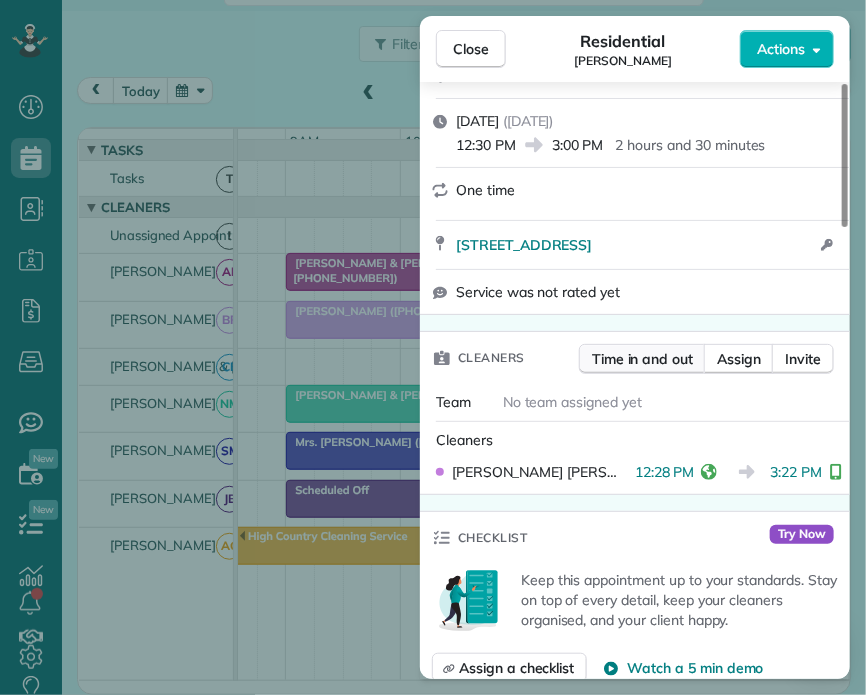 scroll, scrollTop: 300, scrollLeft: 0, axis: vertical 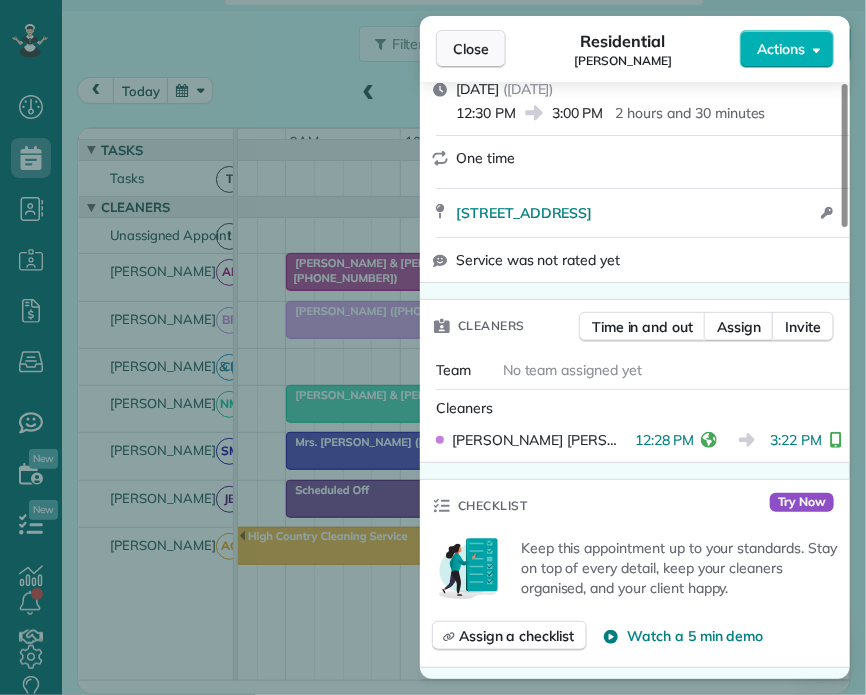 click on "Close" at bounding box center (471, 49) 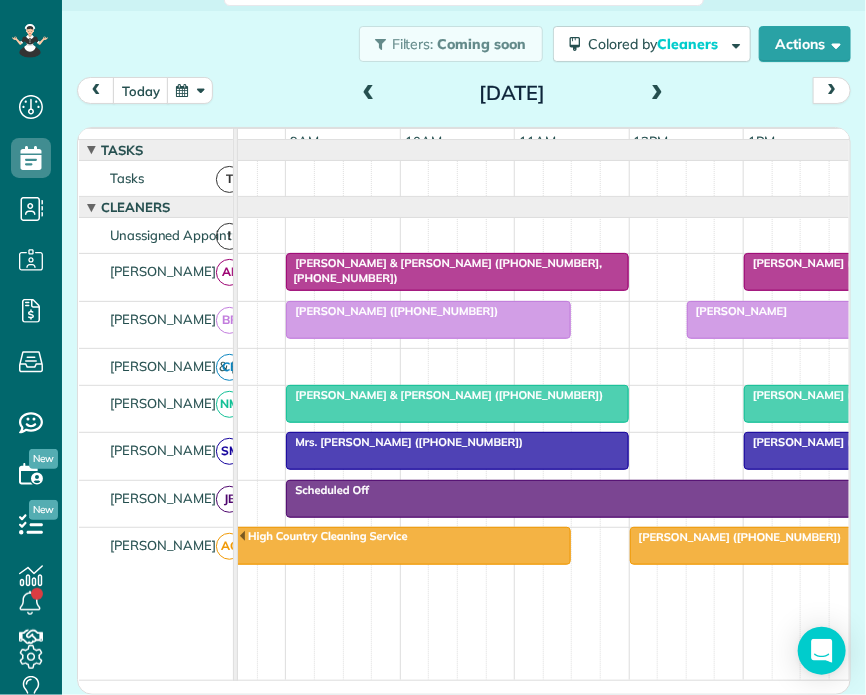 scroll, scrollTop: 0, scrollLeft: 339, axis: horizontal 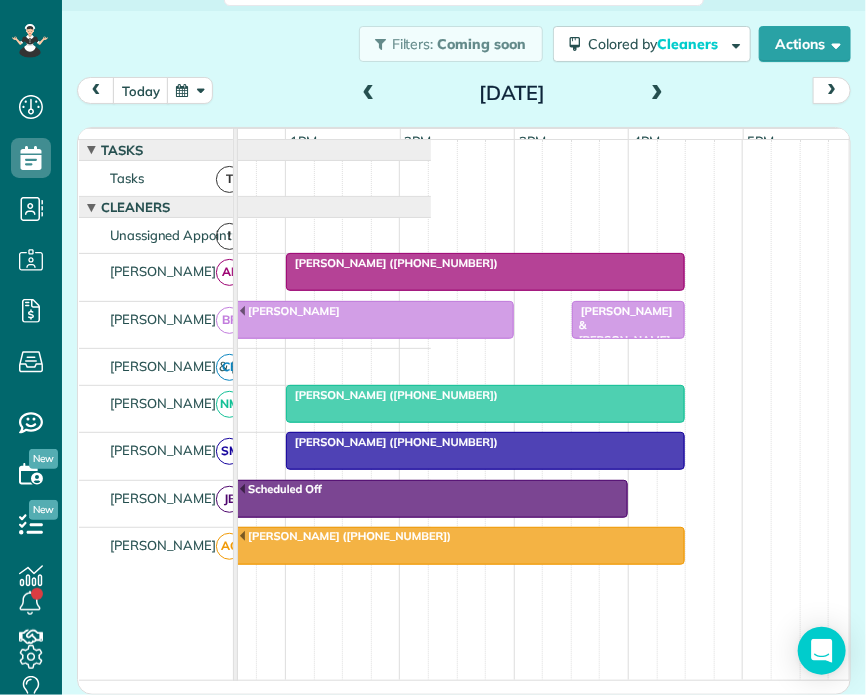 click on "[PERSON_NAME] & [PERSON_NAME] (Chinkapin Rental) ([PHONE_NUMBER], [PHONE_NUMBER])" at bounding box center (623, 361) 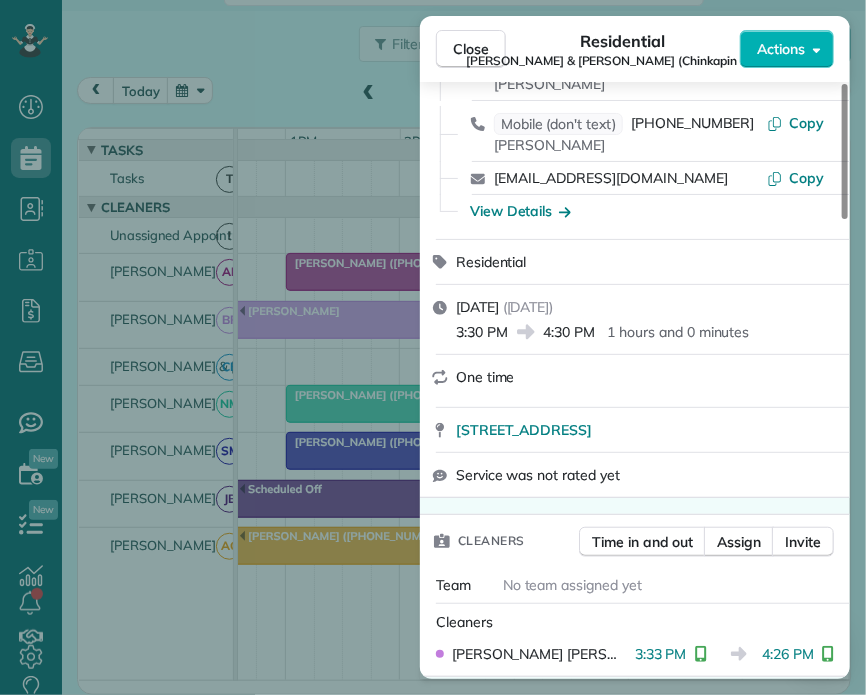 scroll, scrollTop: 200, scrollLeft: 0, axis: vertical 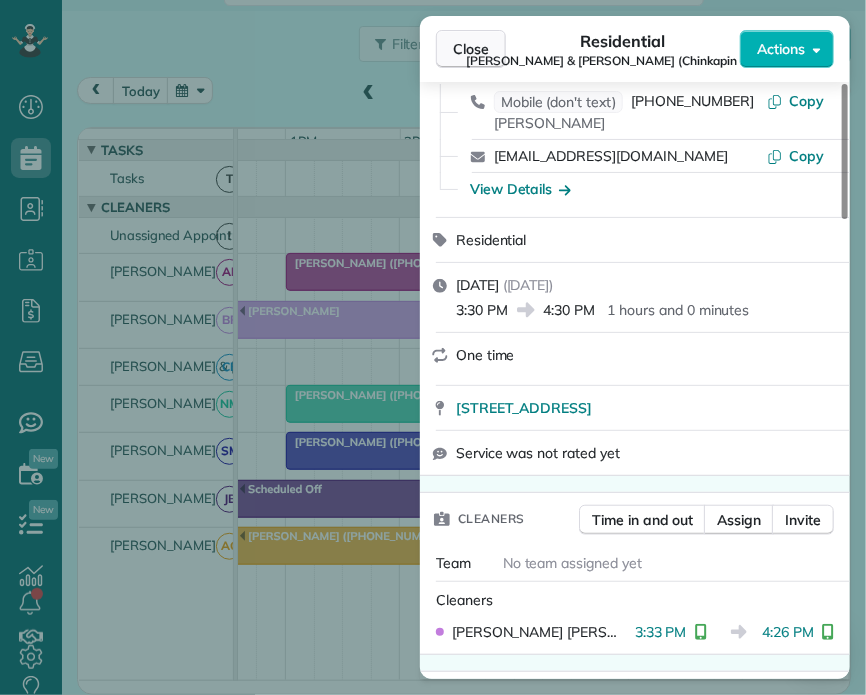 click on "Close" at bounding box center [471, 49] 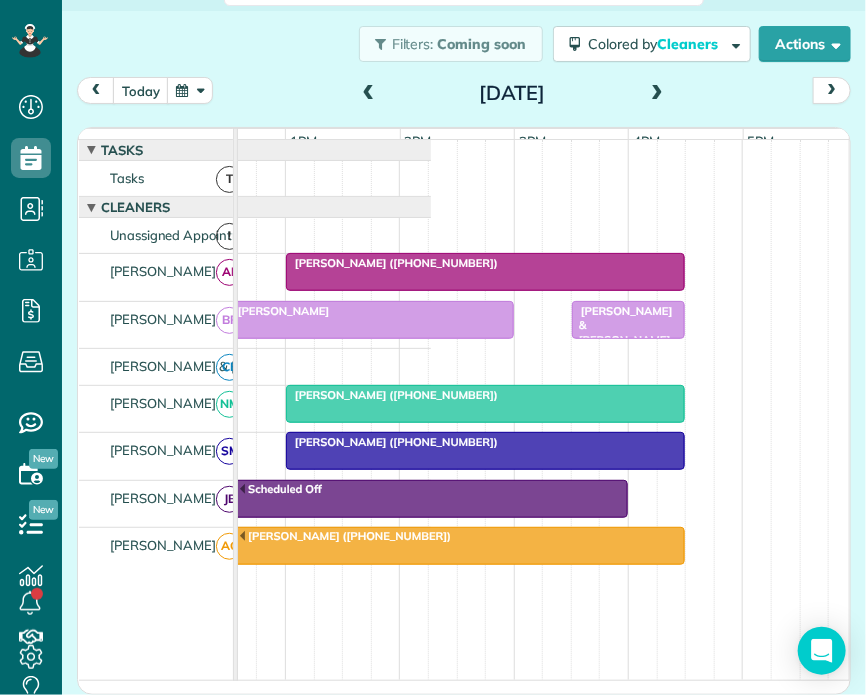scroll, scrollTop: 0, scrollLeft: 452, axis: horizontal 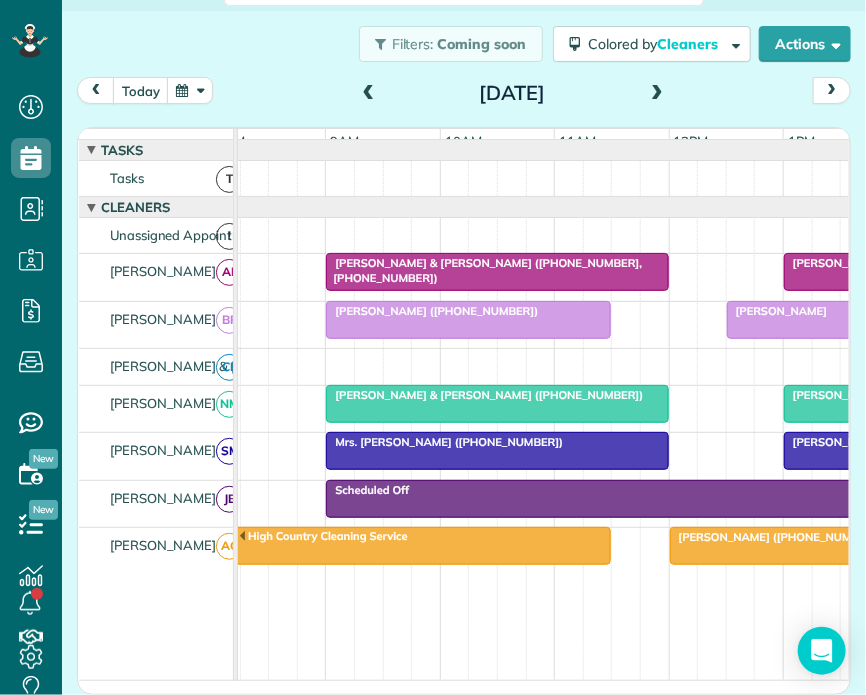 click on "[PERSON_NAME] & [PERSON_NAME] ([PHONE_NUMBER], [PHONE_NUMBER])" at bounding box center [483, 270] 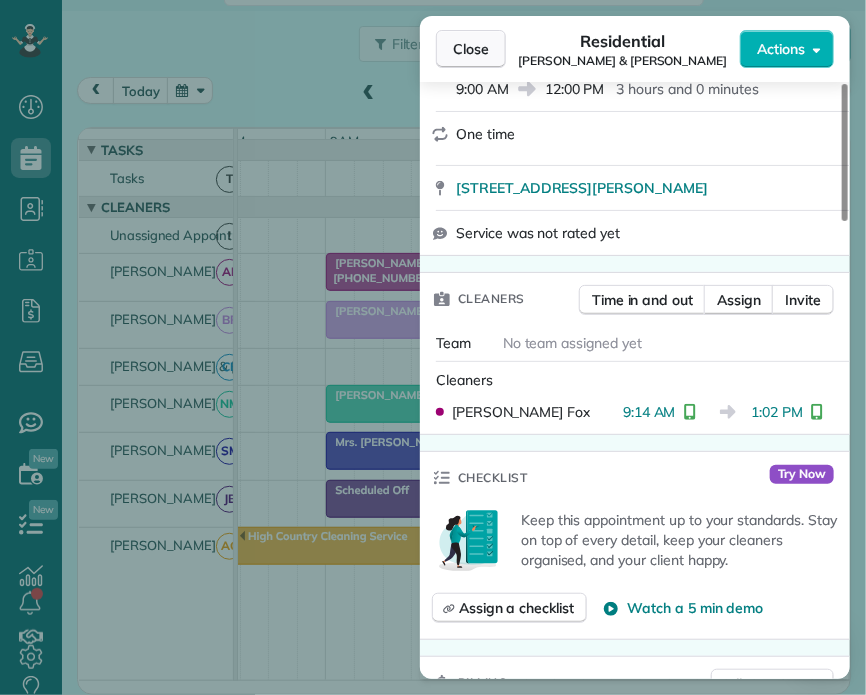 click on "Close" at bounding box center [471, 49] 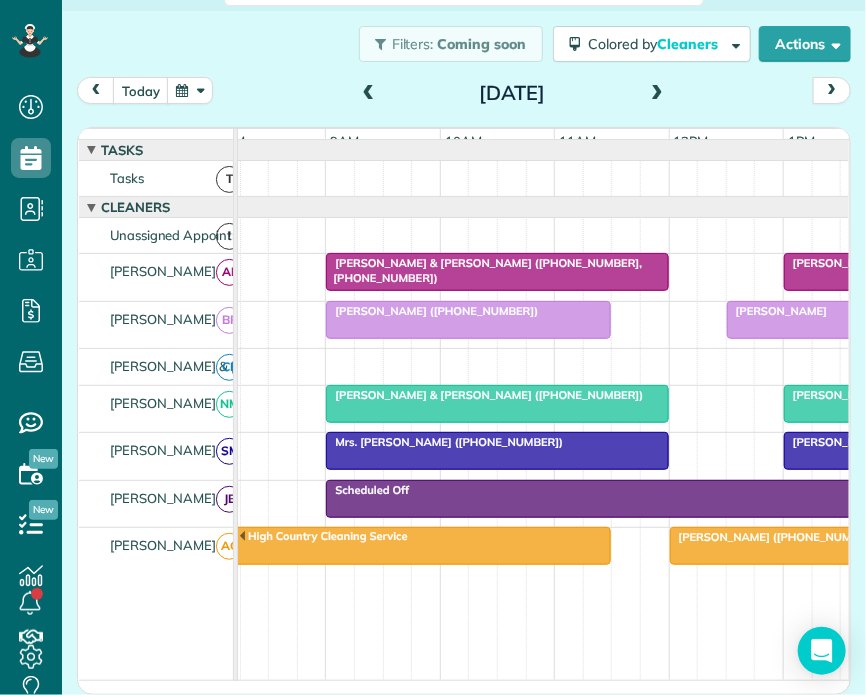 click on "[PERSON_NAME] ([PHONE_NUMBER])" at bounding box center [890, 263] 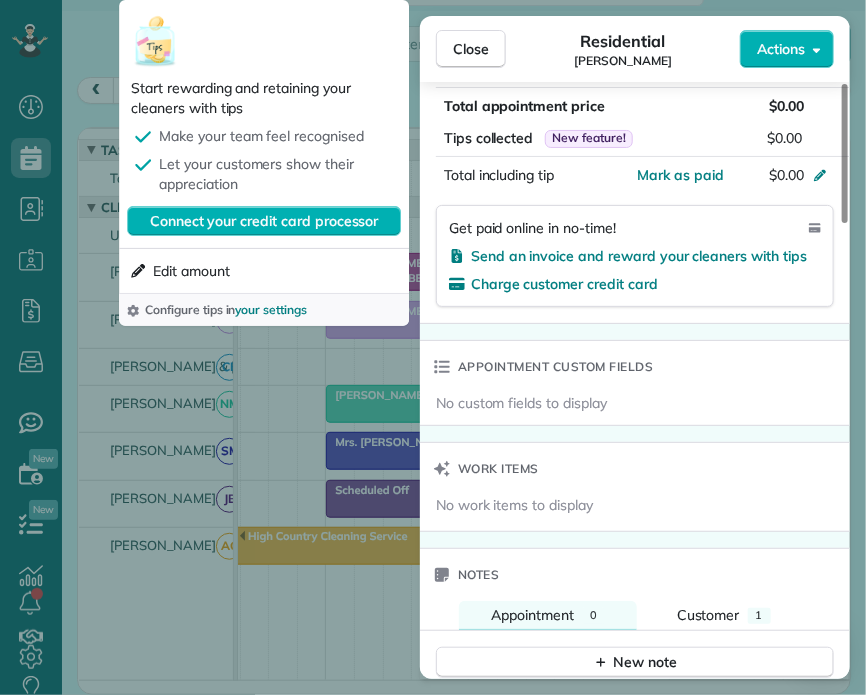 scroll, scrollTop: 1500, scrollLeft: 0, axis: vertical 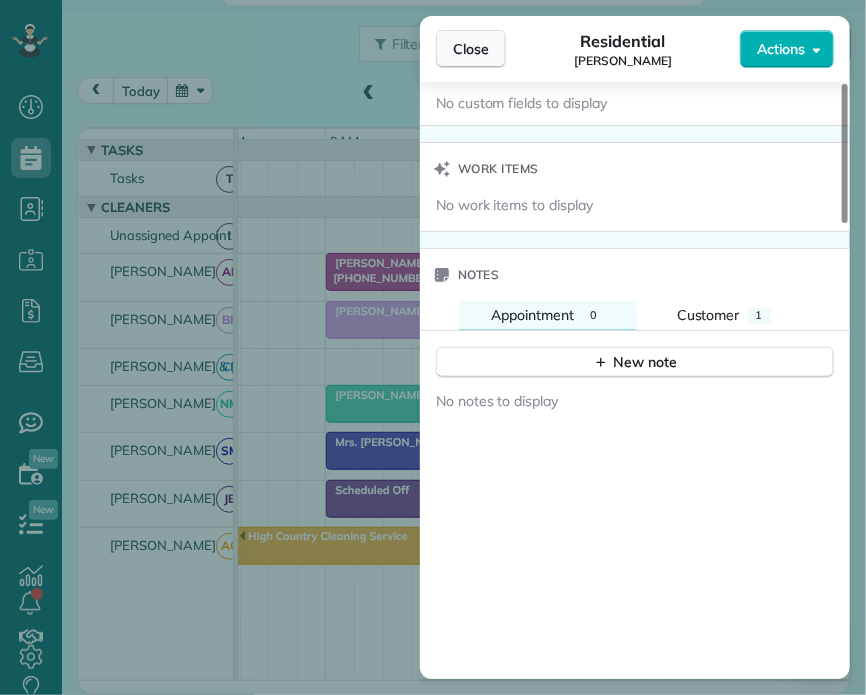 click on "Close" at bounding box center (471, 49) 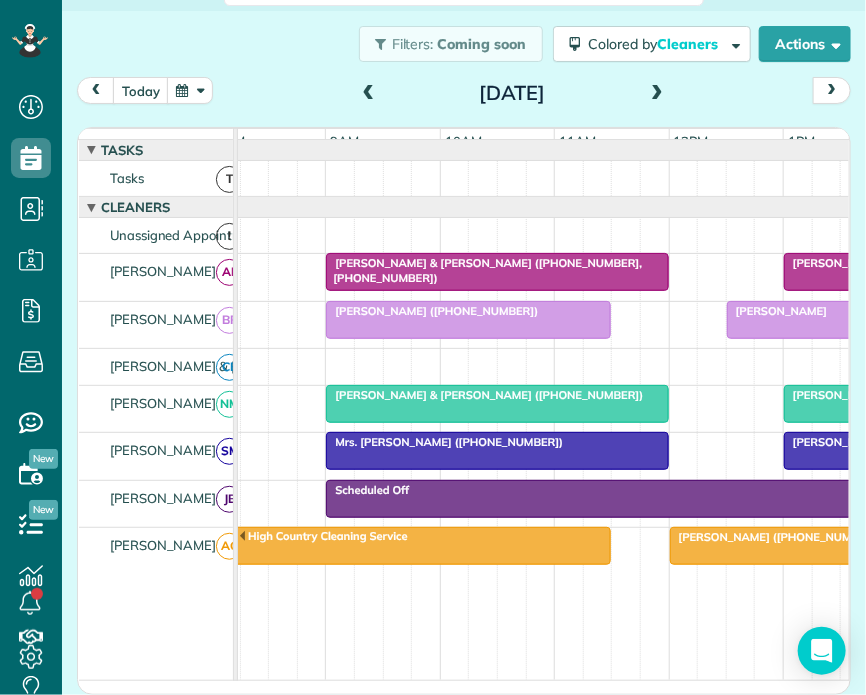 click on "[PERSON_NAME] & [PERSON_NAME] ([PHONE_NUMBER])" at bounding box center [484, 395] 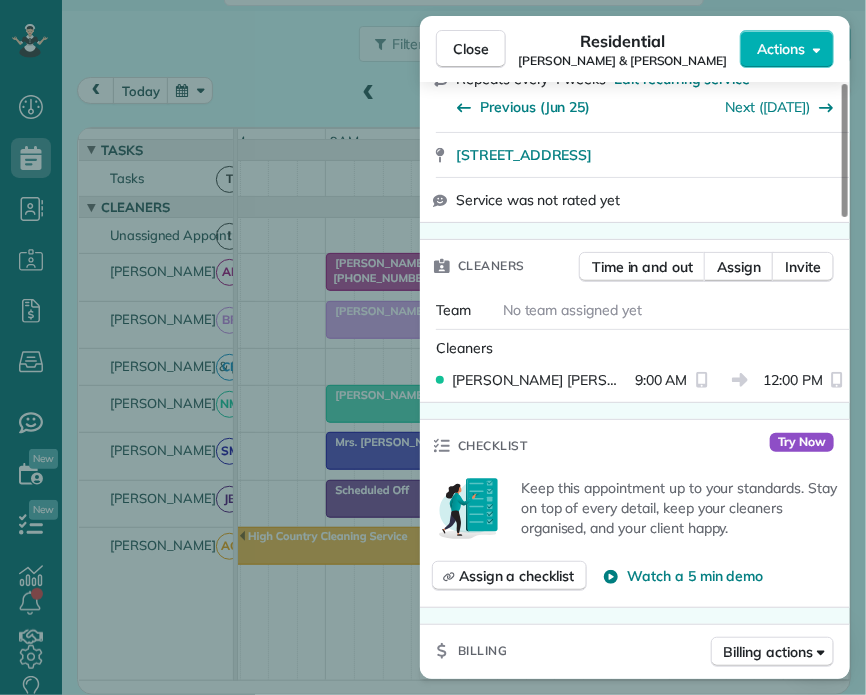 scroll, scrollTop: 400, scrollLeft: 0, axis: vertical 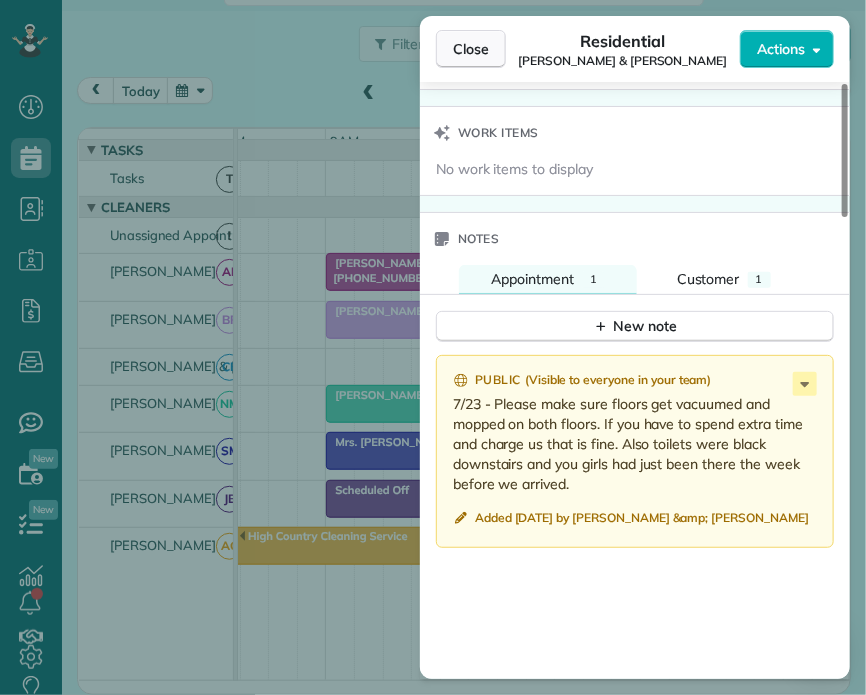 click on "Close" at bounding box center (471, 49) 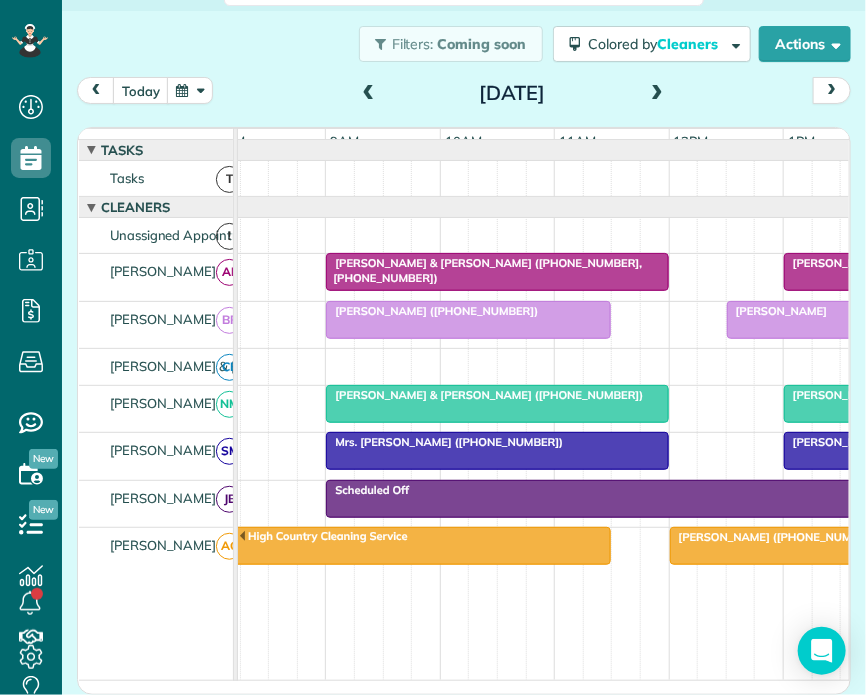 click on "[PERSON_NAME] ([PHONE_NUMBER])" at bounding box center (890, 395) 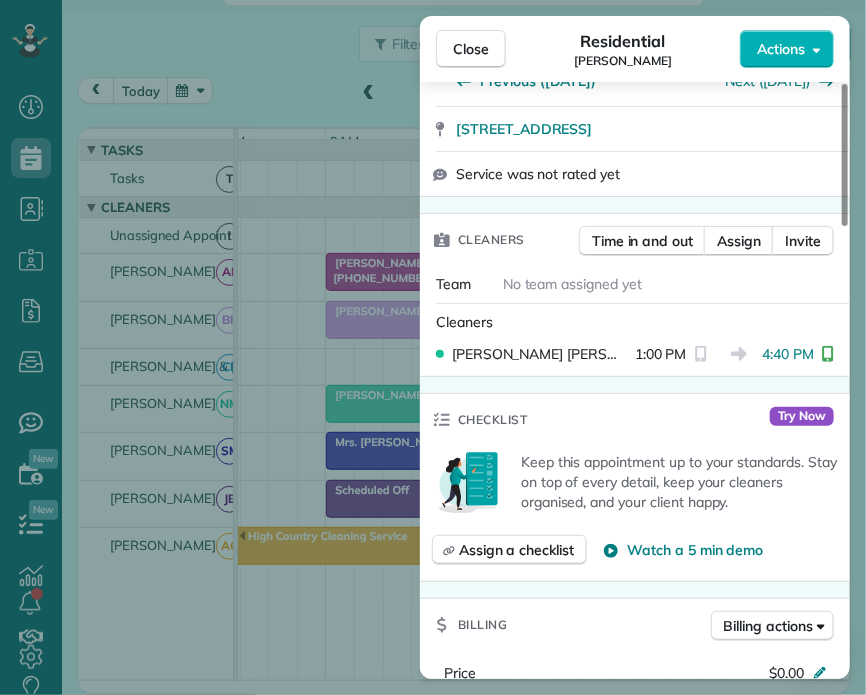 scroll, scrollTop: 200, scrollLeft: 0, axis: vertical 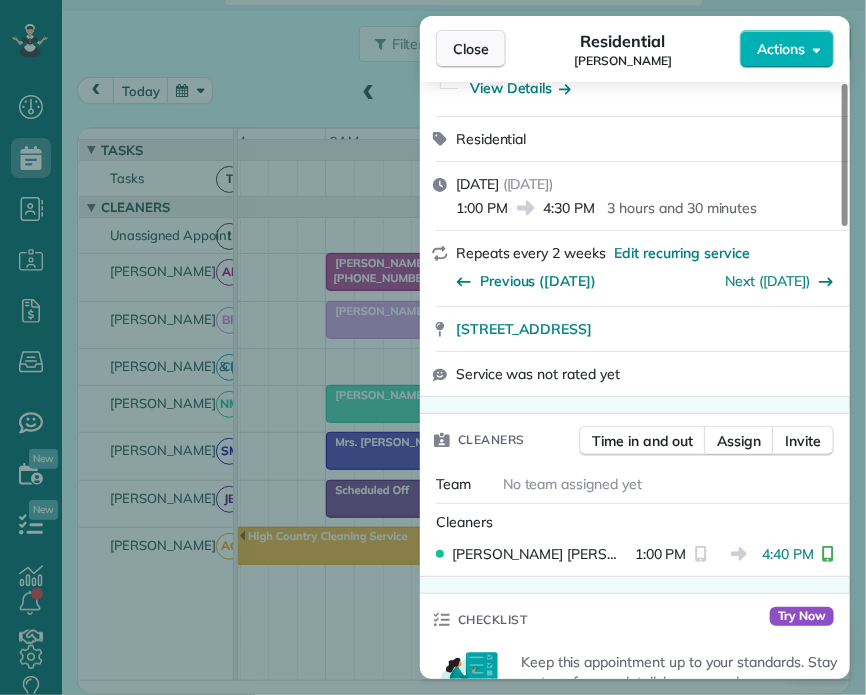 click on "Close" at bounding box center (471, 49) 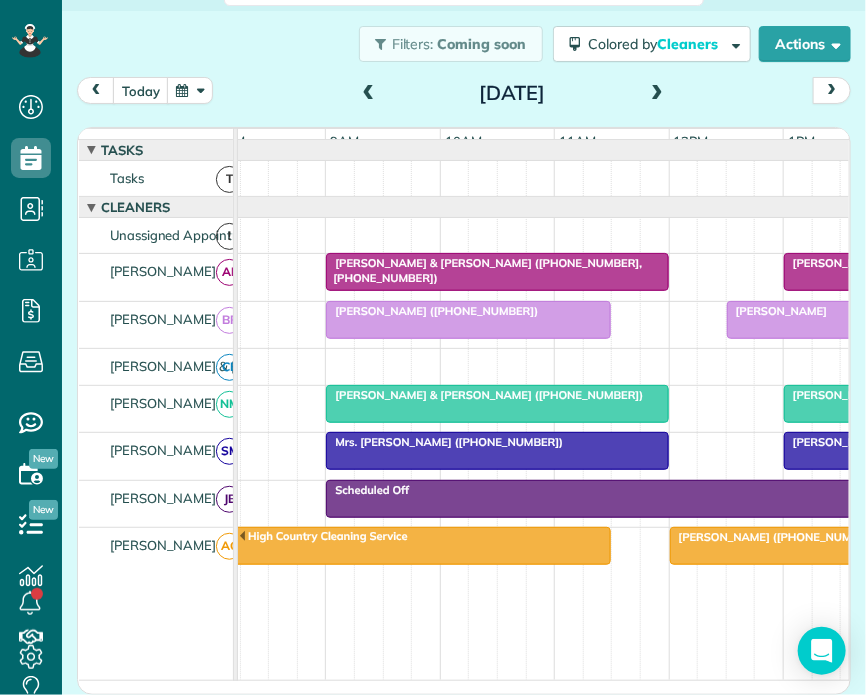 click on "[PERSON_NAME] ([PHONE_NUMBER])" at bounding box center [890, 395] 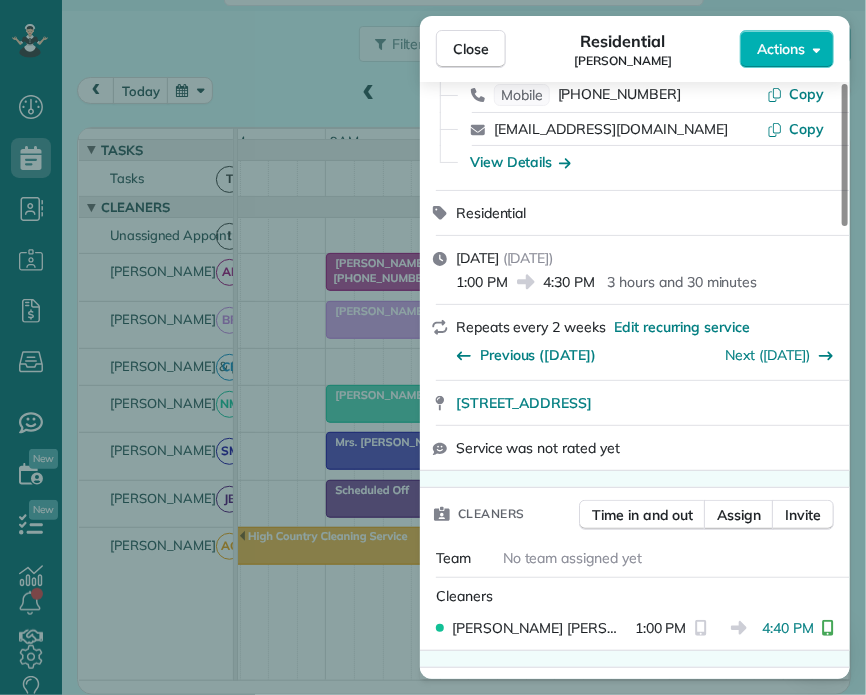scroll, scrollTop: 300, scrollLeft: 0, axis: vertical 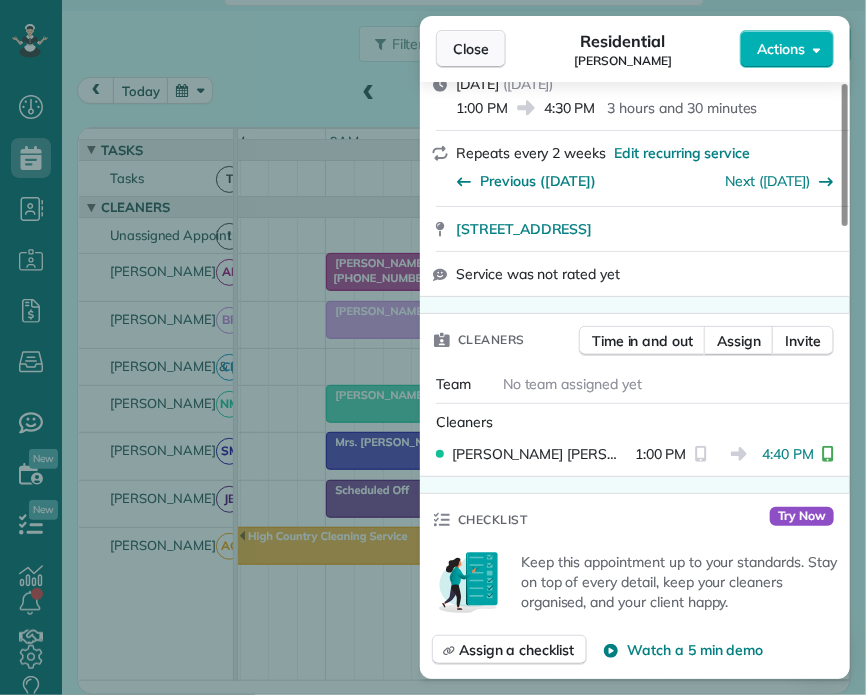 click on "Close" at bounding box center [471, 49] 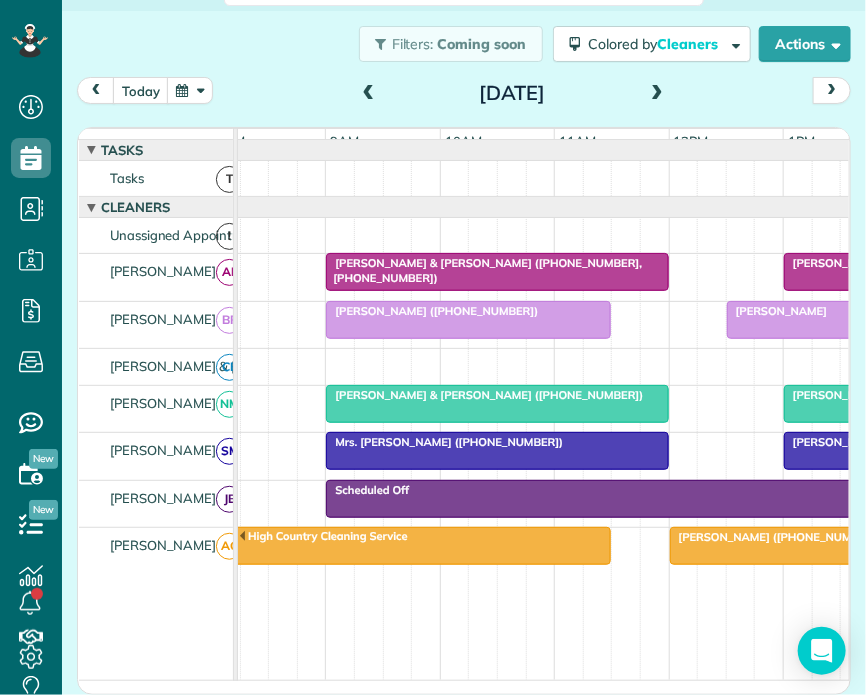click on "Mrs. [PERSON_NAME] ([PHONE_NUMBER])" at bounding box center (497, 442) 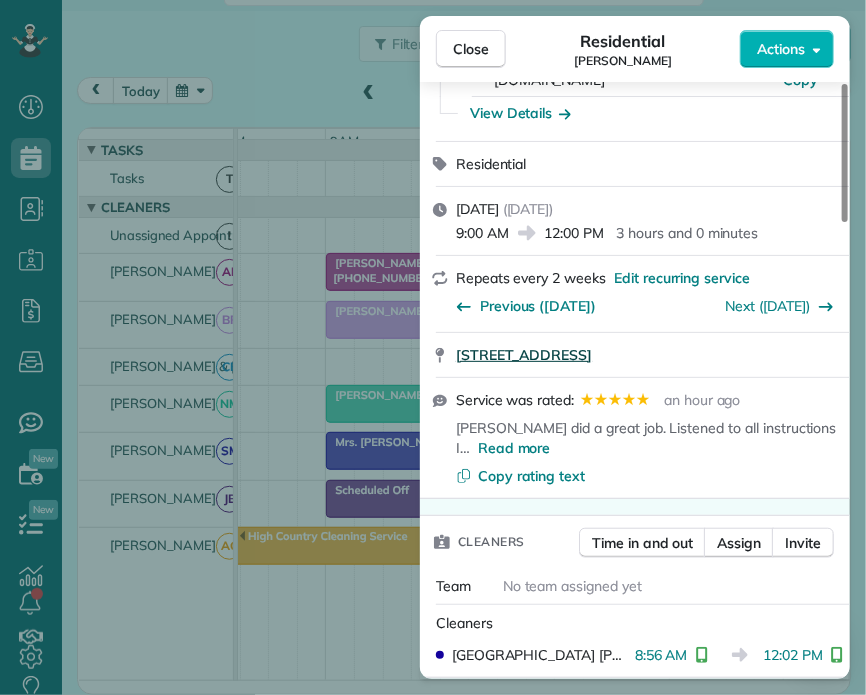 scroll, scrollTop: 200, scrollLeft: 0, axis: vertical 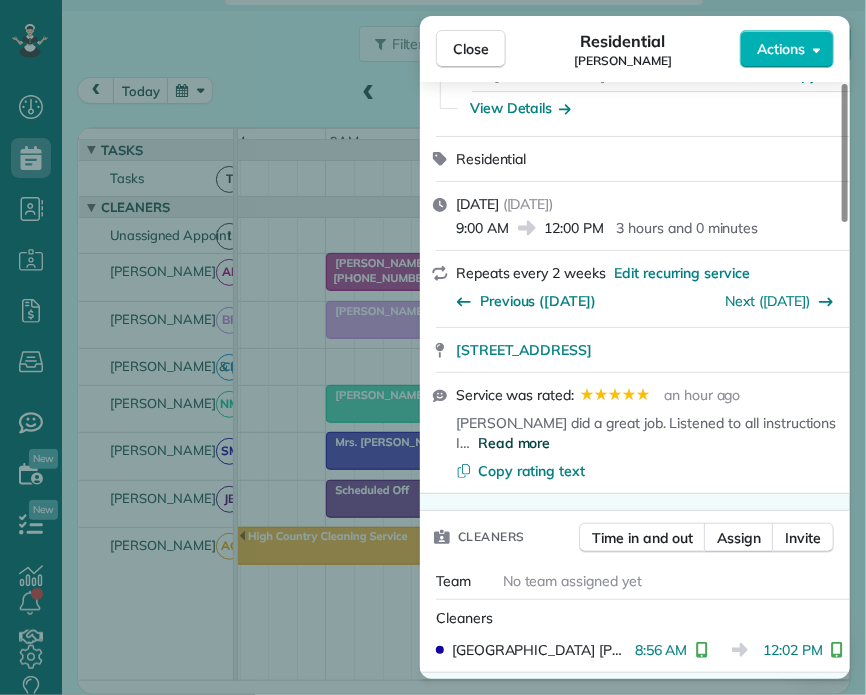 click on "Read more" at bounding box center (514, 443) 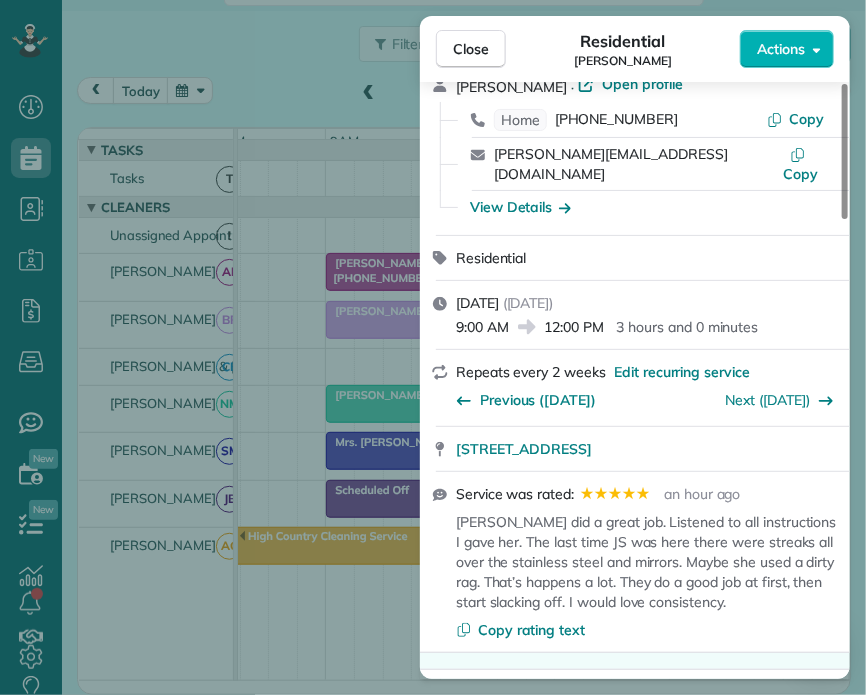 scroll, scrollTop: 100, scrollLeft: 0, axis: vertical 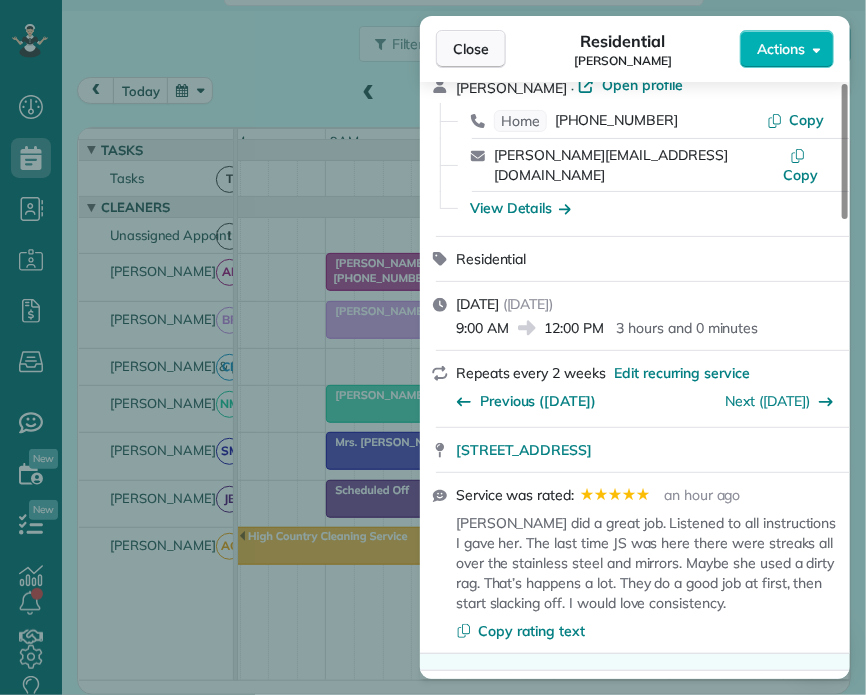 click on "Close" at bounding box center [471, 49] 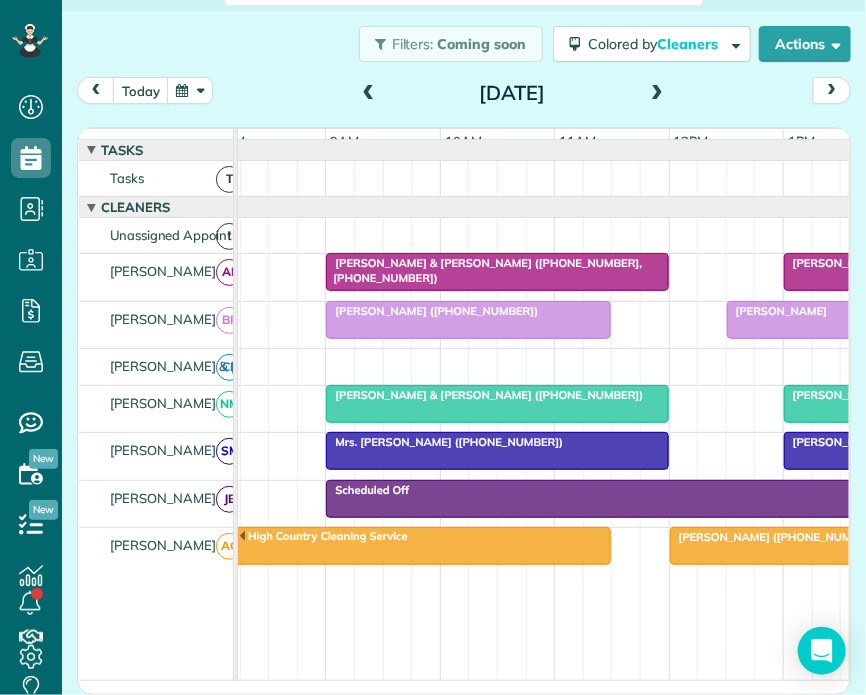 click at bounding box center (983, 451) 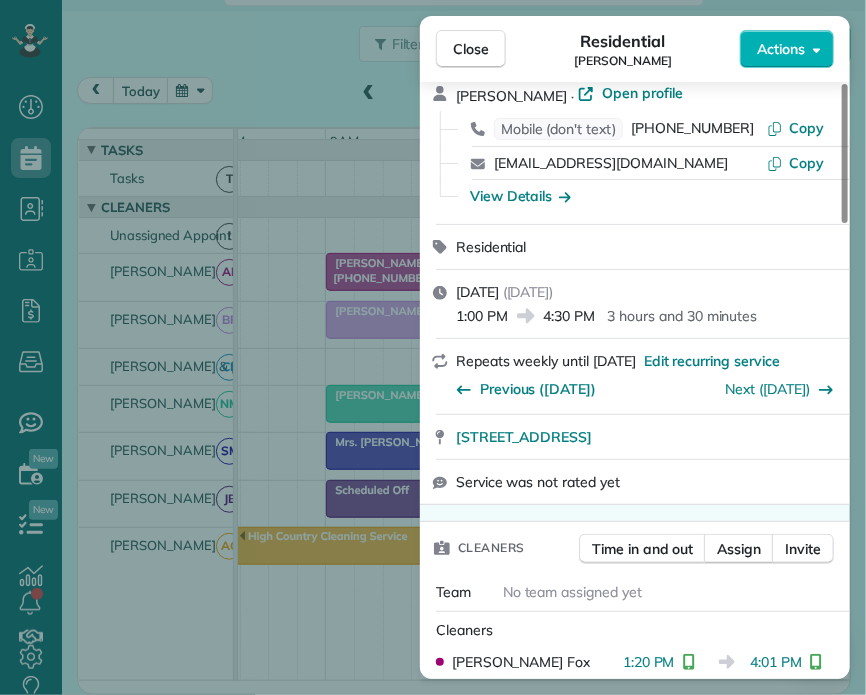 scroll, scrollTop: 300, scrollLeft: 0, axis: vertical 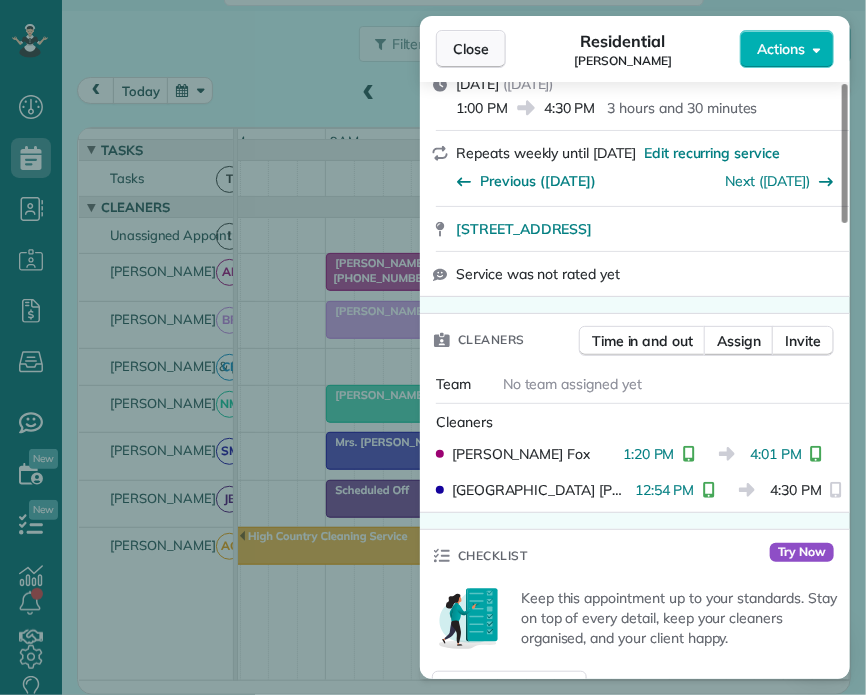 click on "Close" at bounding box center [471, 49] 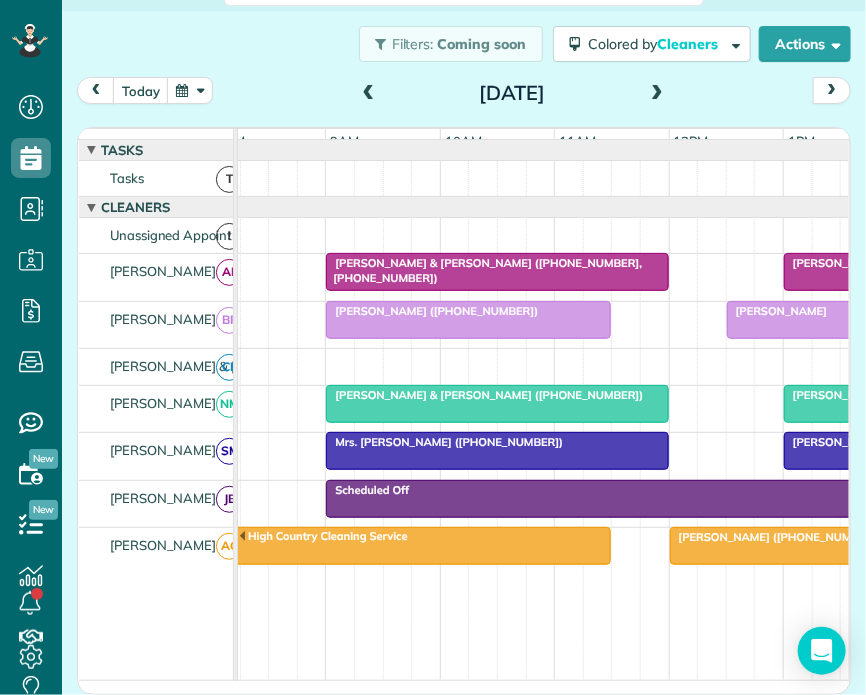 click on "High Country Cleaning Service" at bounding box center (411, 537) 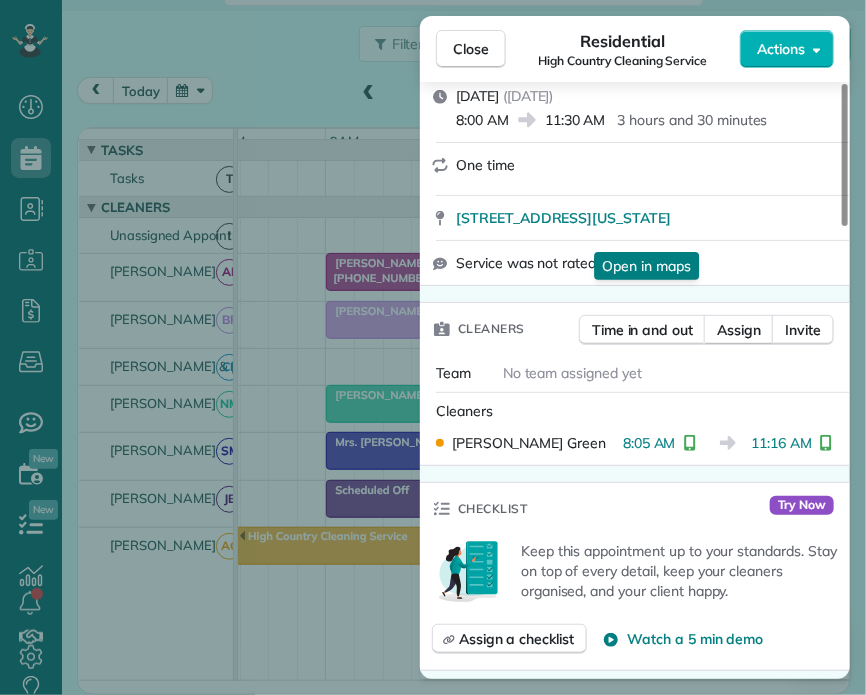 scroll, scrollTop: 300, scrollLeft: 0, axis: vertical 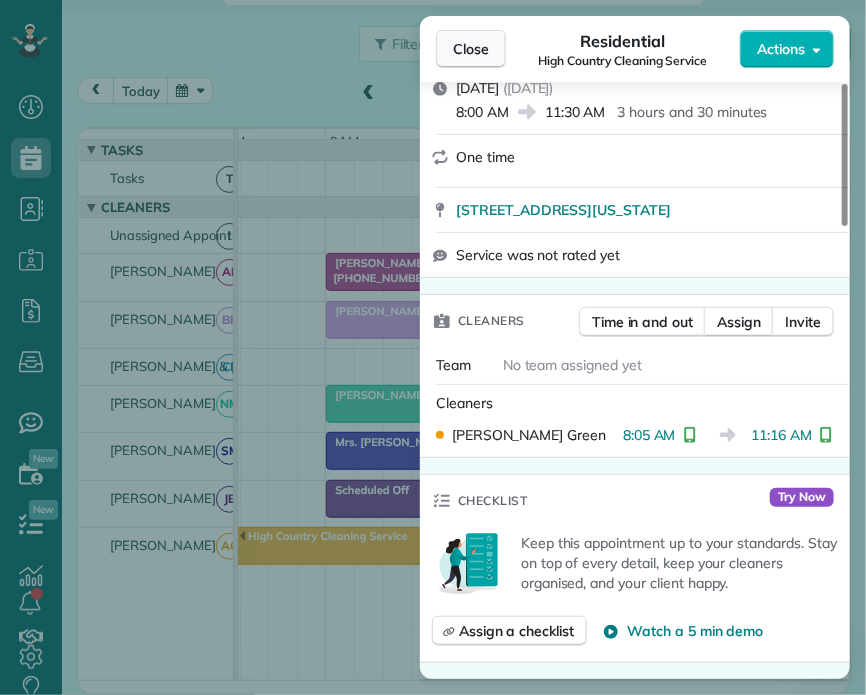 click on "Close" at bounding box center (471, 49) 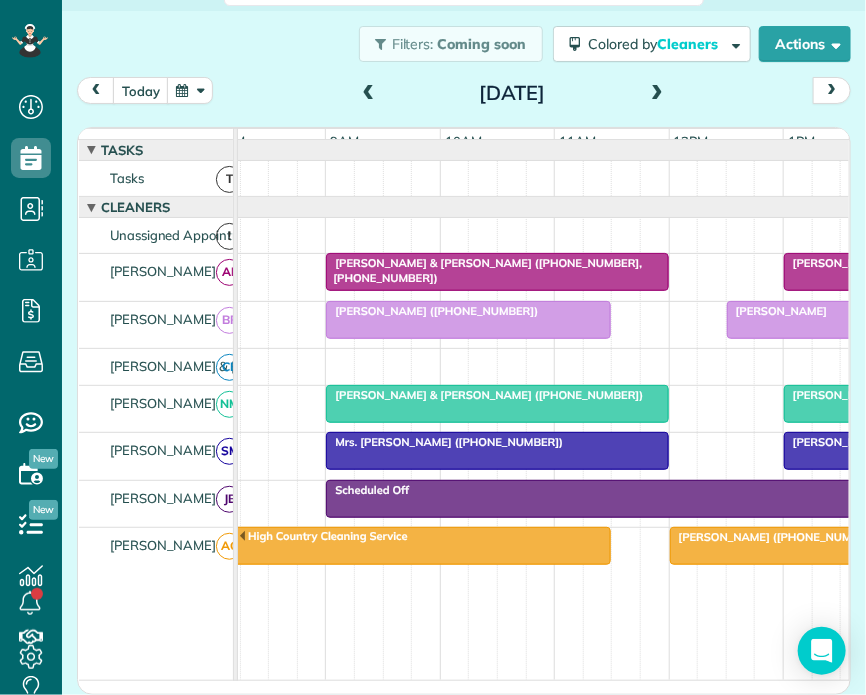 click on "[PERSON_NAME] ([PHONE_NUMBER])" at bounding box center (927, 537) 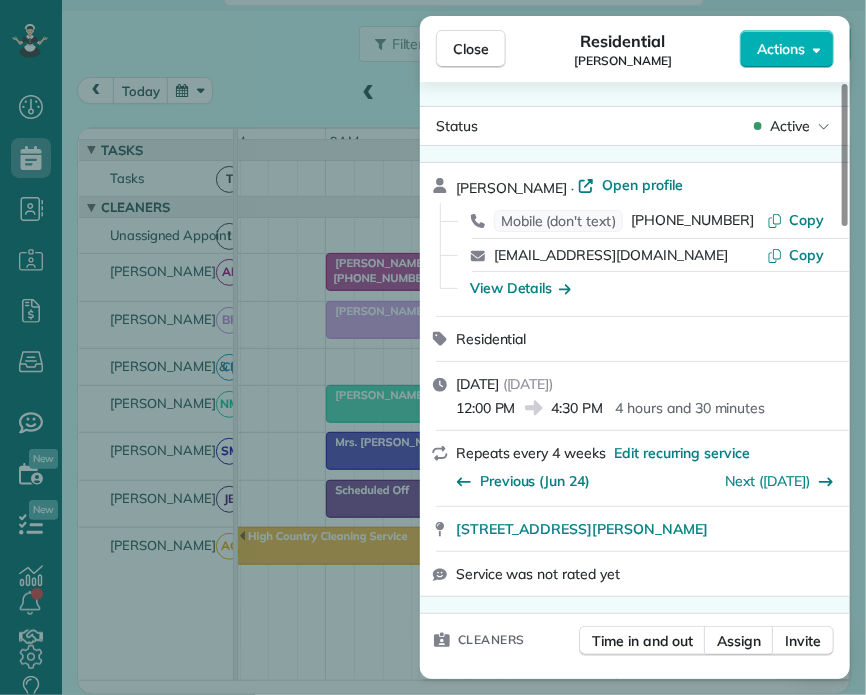 scroll, scrollTop: 300, scrollLeft: 0, axis: vertical 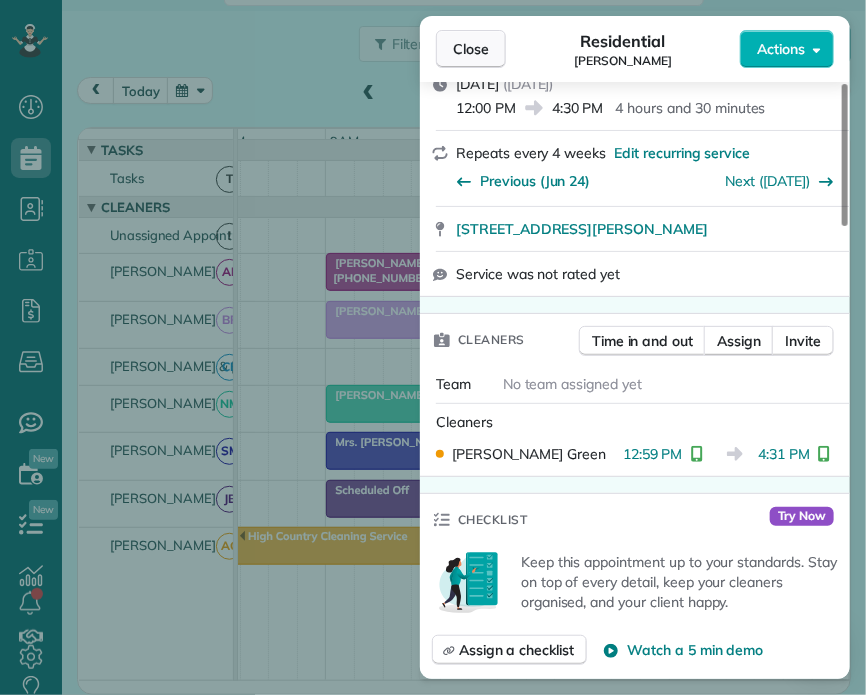 click on "Close" at bounding box center (471, 49) 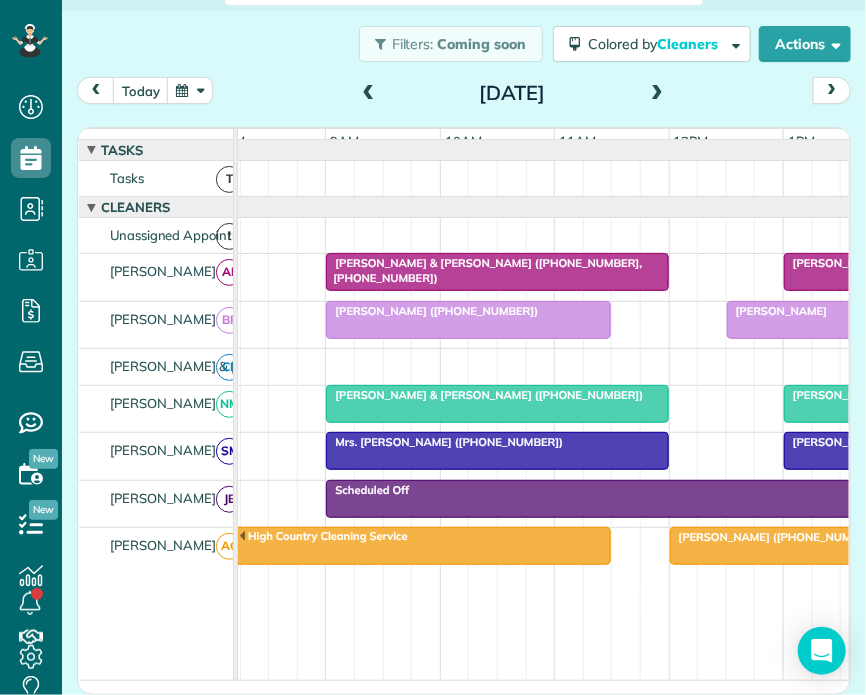click at bounding box center [369, 94] 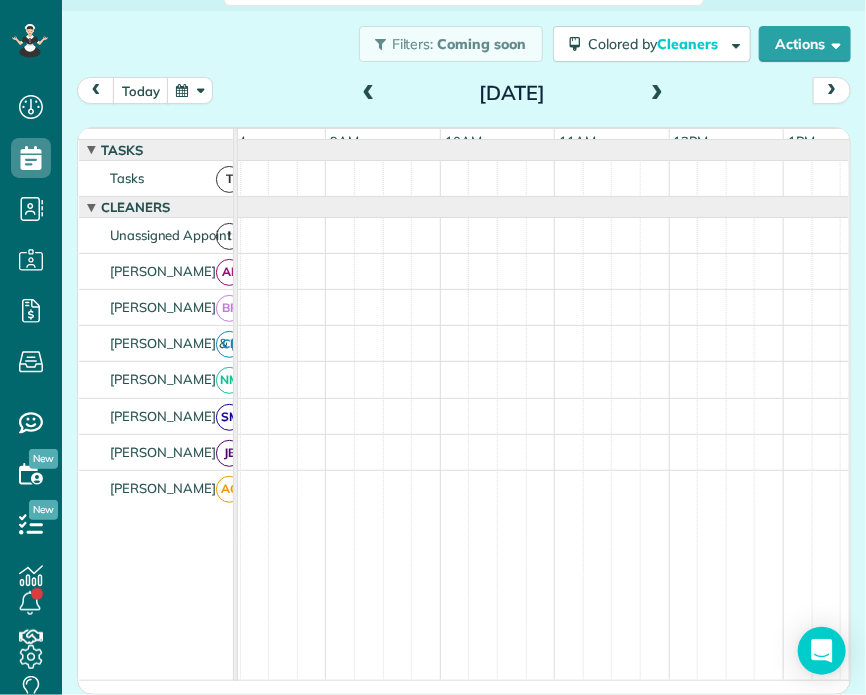 scroll, scrollTop: 0, scrollLeft: 0, axis: both 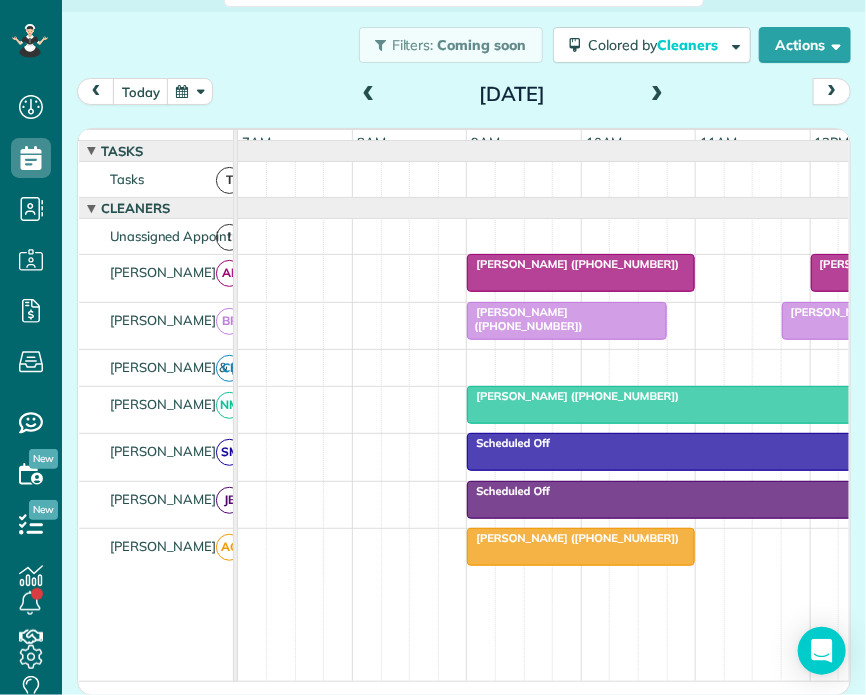click on "[PERSON_NAME] ([PHONE_NUMBER])" at bounding box center [573, 538] 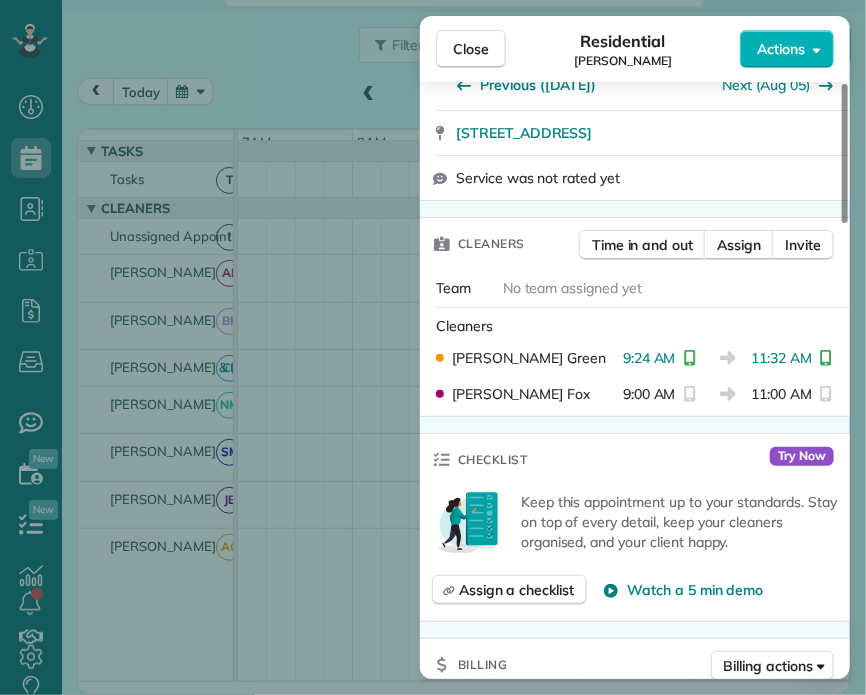 scroll, scrollTop: 400, scrollLeft: 0, axis: vertical 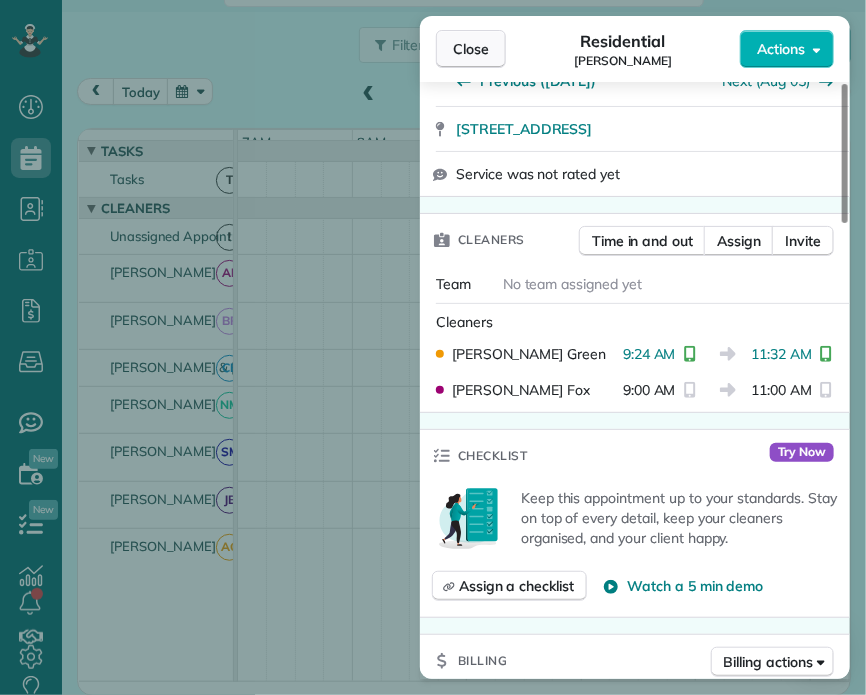 click on "Close" at bounding box center [471, 49] 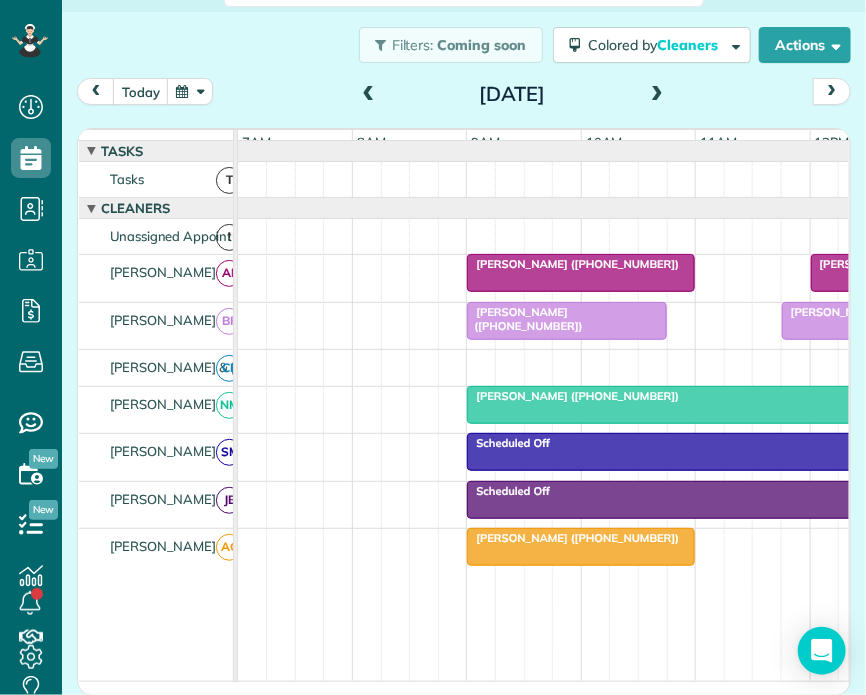 click on "[PERSON_NAME] ([PHONE_NUMBER])" at bounding box center (573, 396) 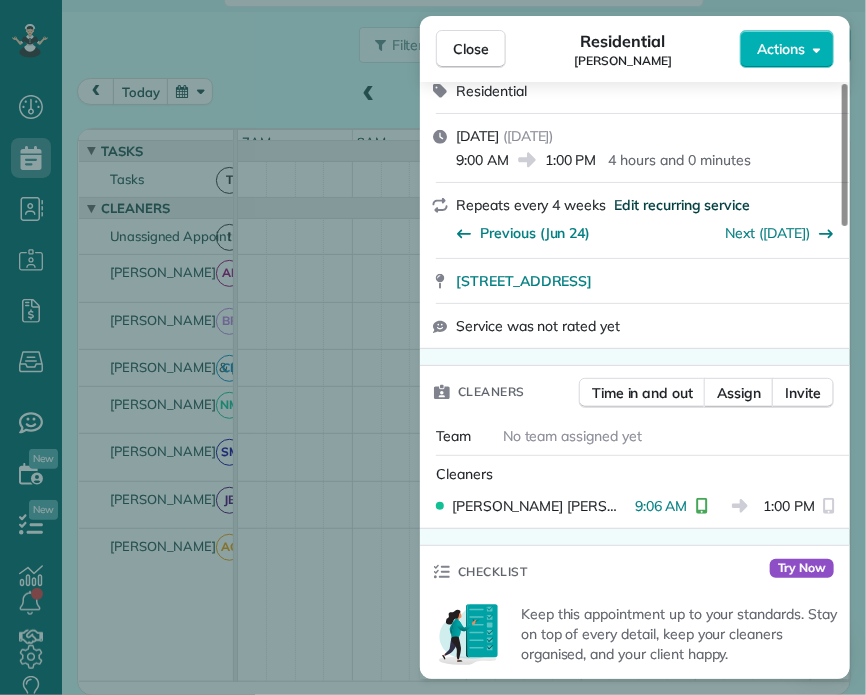 scroll, scrollTop: 300, scrollLeft: 0, axis: vertical 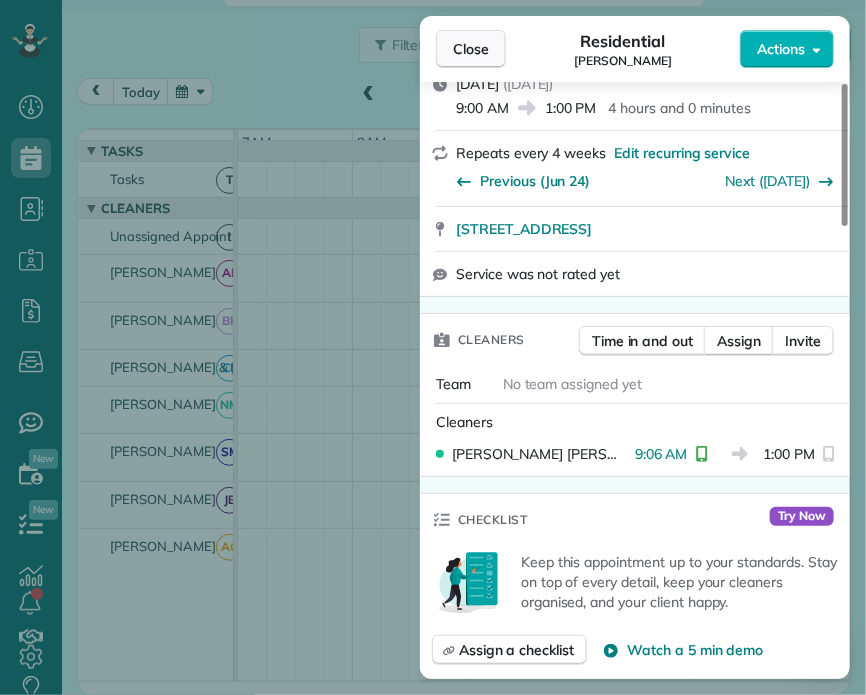 click on "Close" at bounding box center (471, 49) 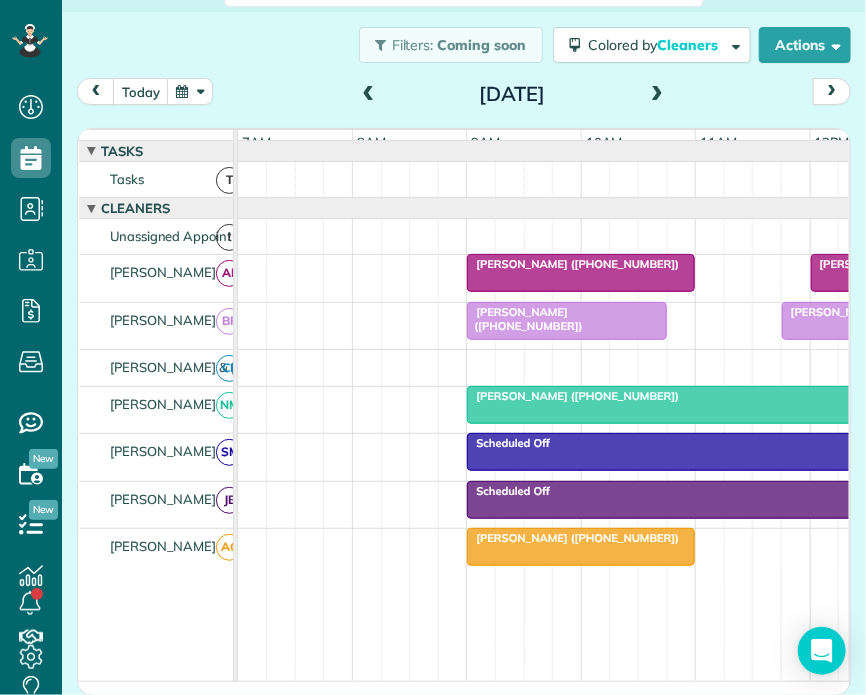 scroll, scrollTop: 0, scrollLeft: 37, axis: horizontal 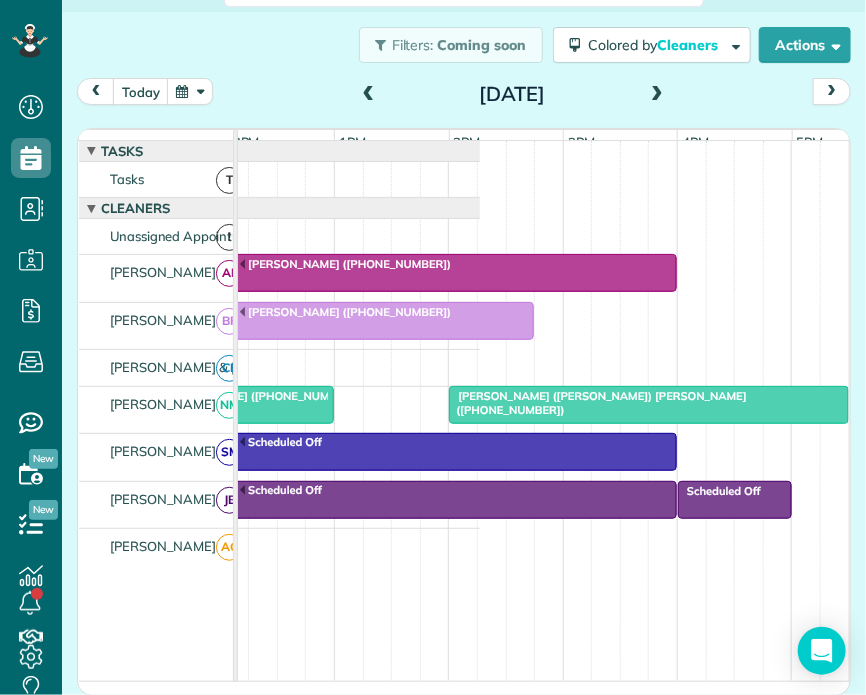 click on "[PERSON_NAME] ([PERSON_NAME]) [PERSON_NAME] ([PHONE_NUMBER])" at bounding box center (597, 403) 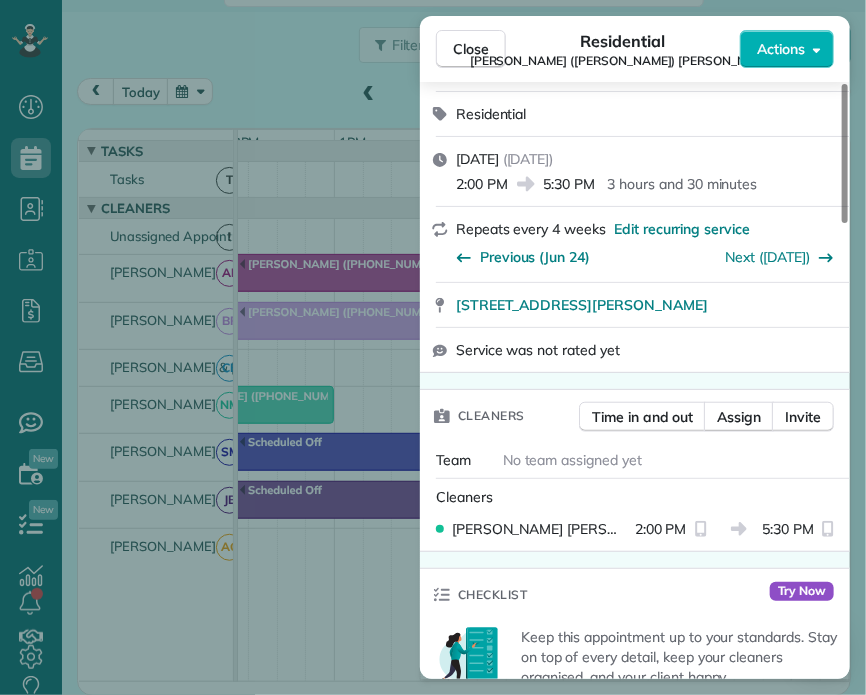 scroll, scrollTop: 300, scrollLeft: 0, axis: vertical 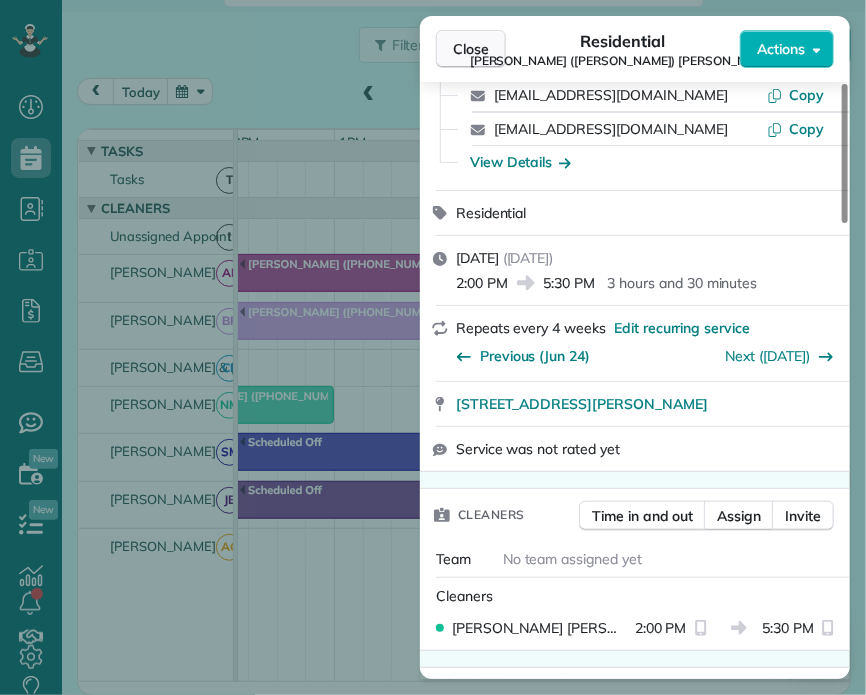 click on "Close" at bounding box center (471, 49) 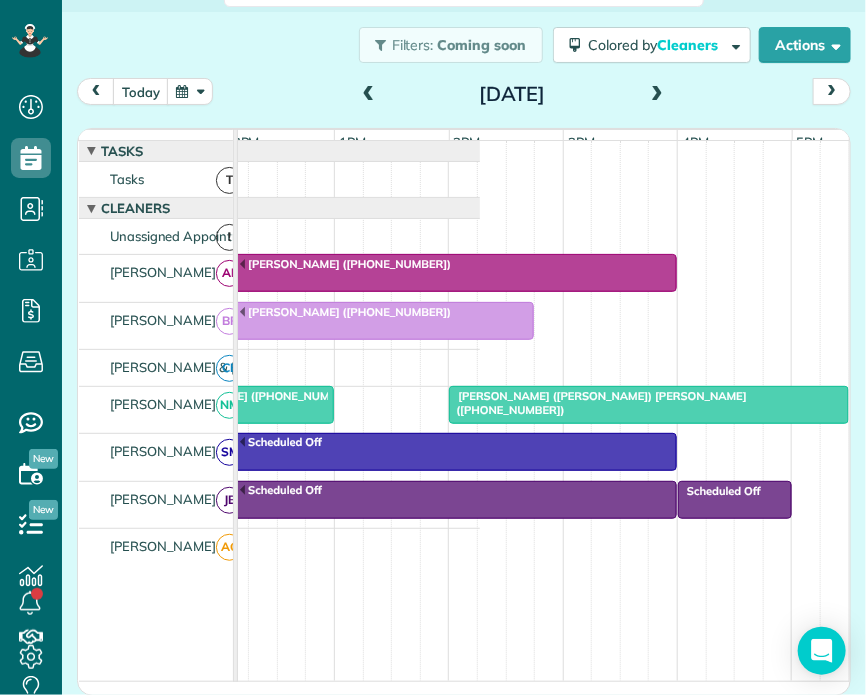 scroll, scrollTop: 0, scrollLeft: 195, axis: horizontal 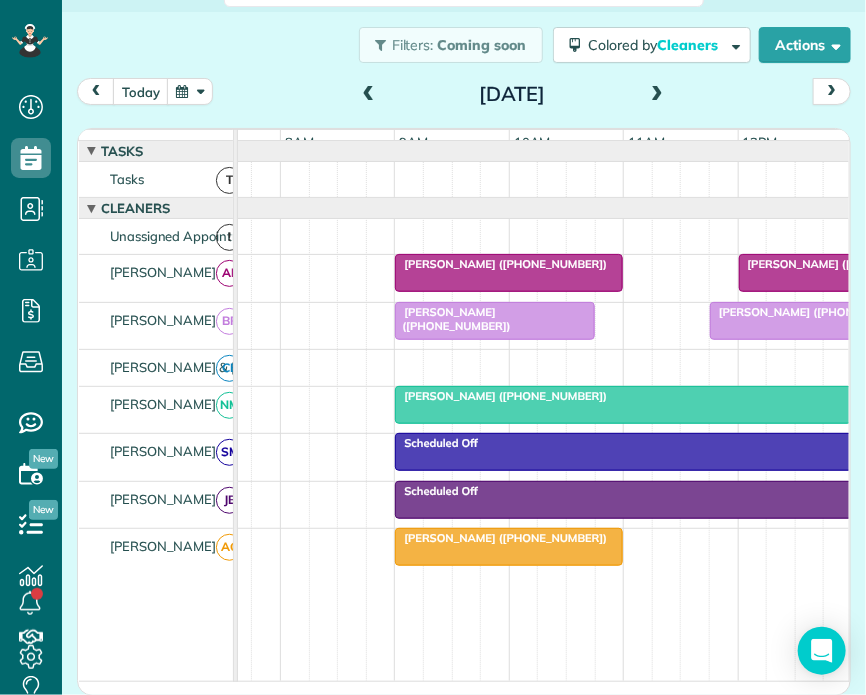 click on "[PERSON_NAME] ([PHONE_NUMBER])" at bounding box center [501, 264] 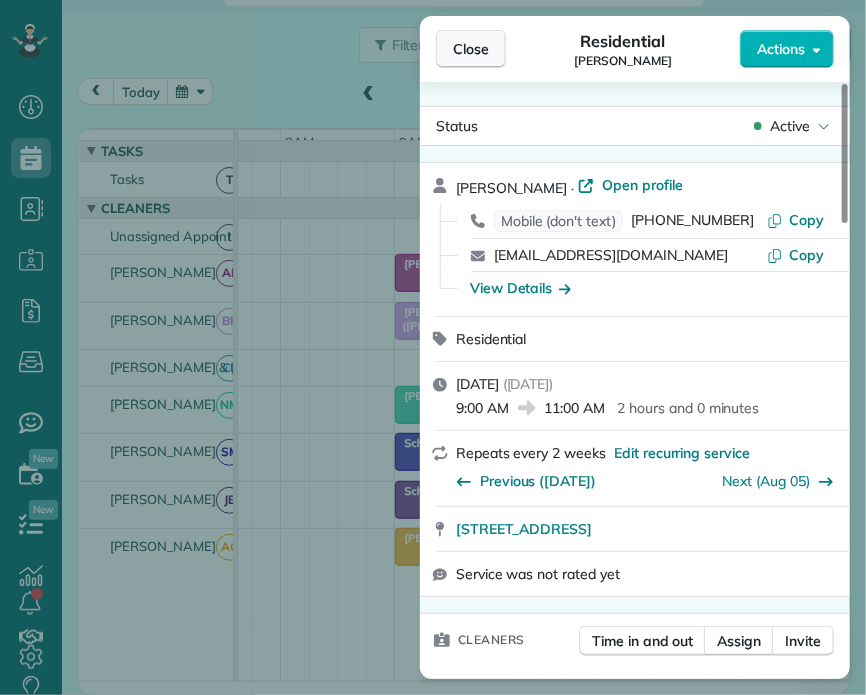 click on "Close" at bounding box center (471, 49) 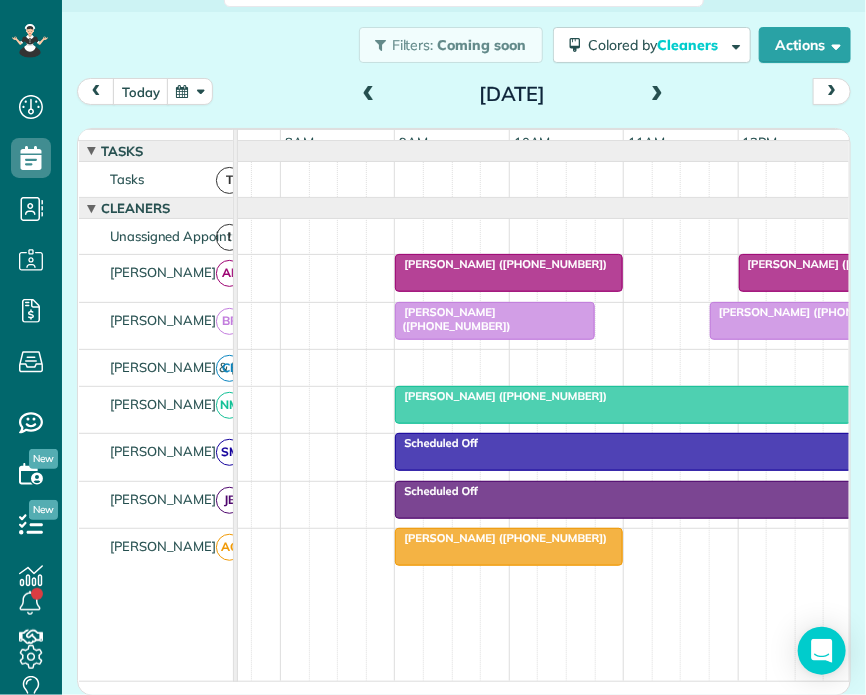 click on "[PERSON_NAME] ([PHONE_NUMBER])" at bounding box center [845, 264] 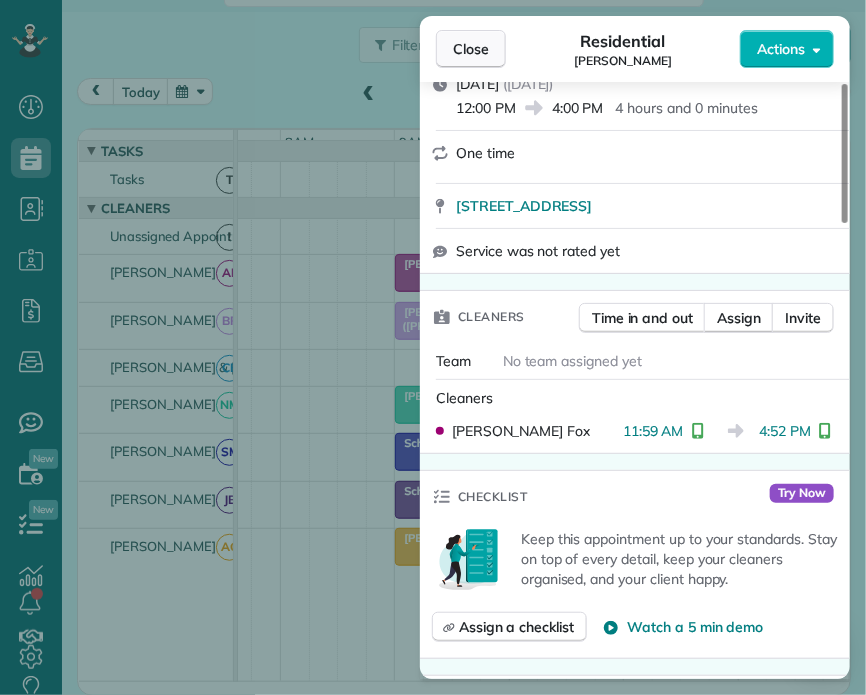 click on "Close" at bounding box center (471, 49) 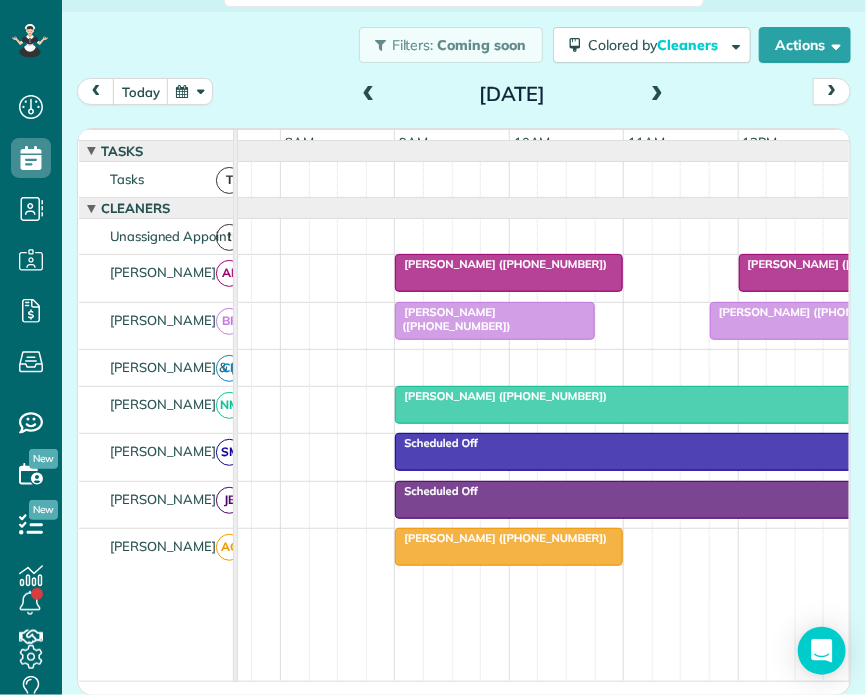 click on "[PERSON_NAME] ([PHONE_NUMBER])" at bounding box center [452, 319] 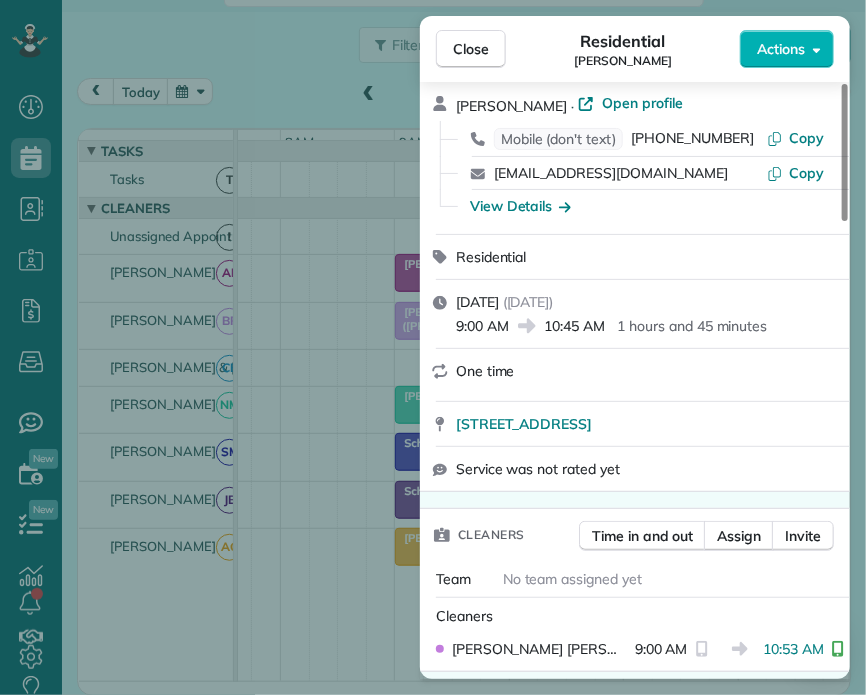 scroll, scrollTop: 300, scrollLeft: 0, axis: vertical 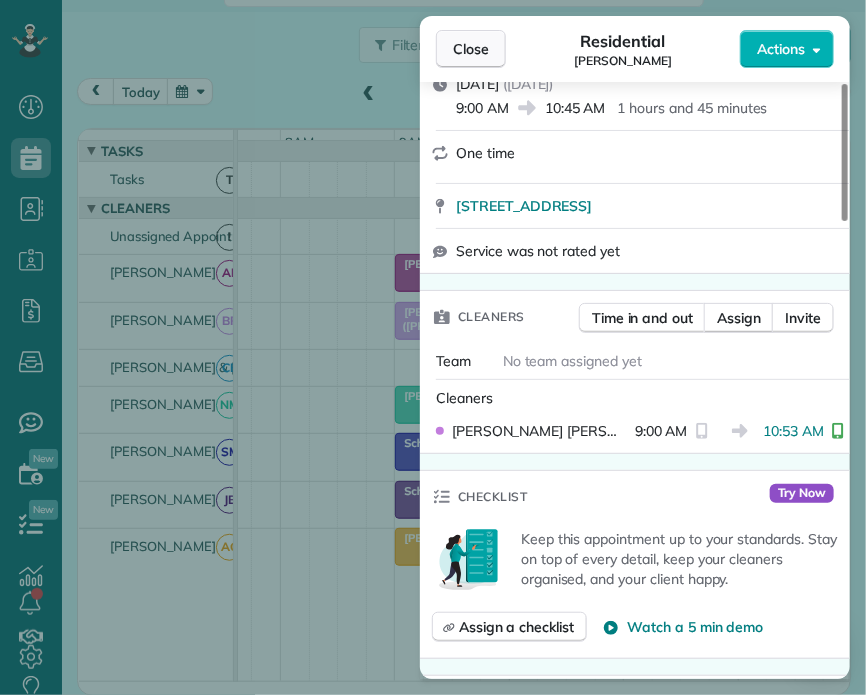 click on "Close" at bounding box center (471, 49) 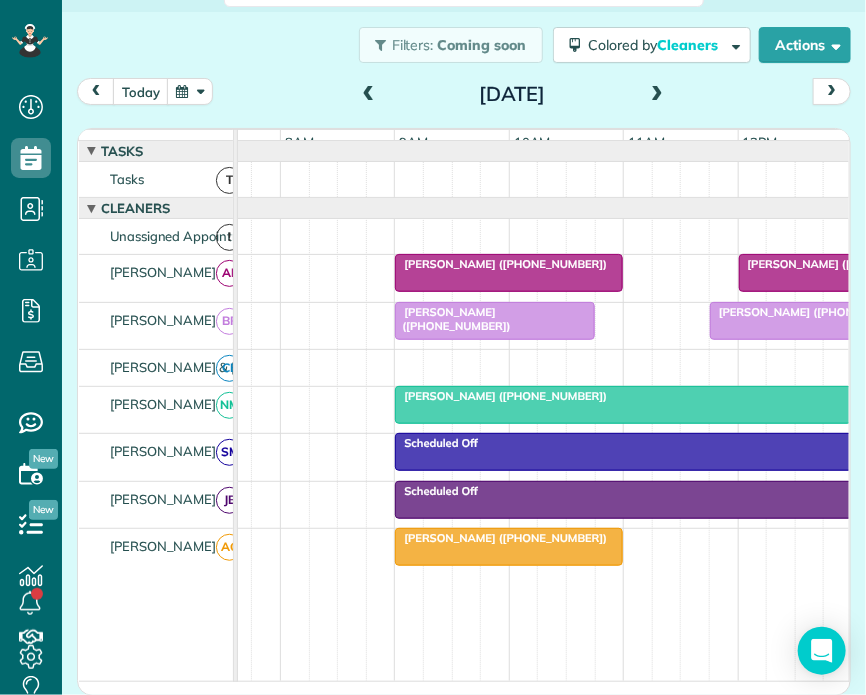 scroll, scrollTop: 0, scrollLeft: 93, axis: horizontal 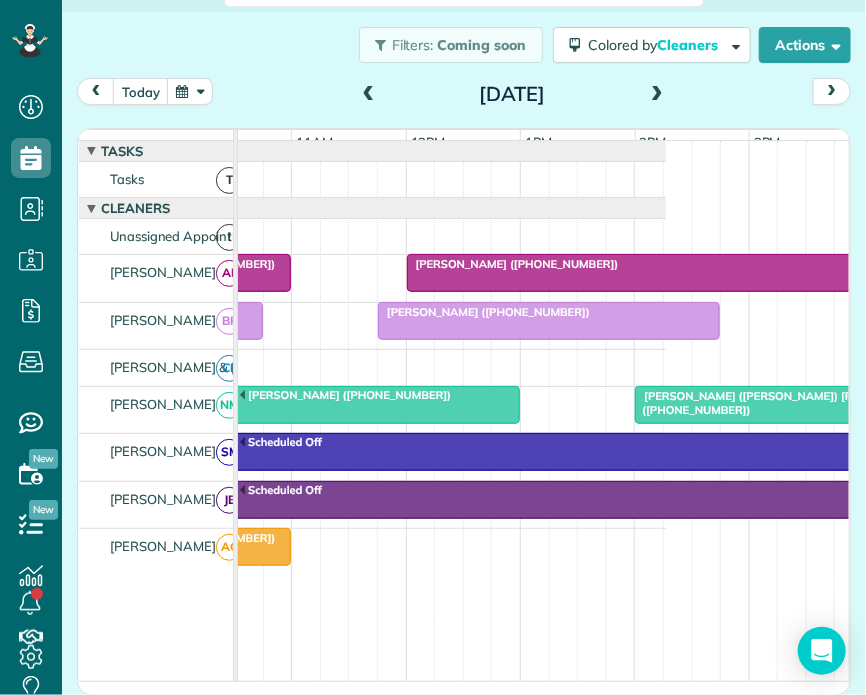 click on "[PERSON_NAME] ([PHONE_NUMBER])" at bounding box center [484, 312] 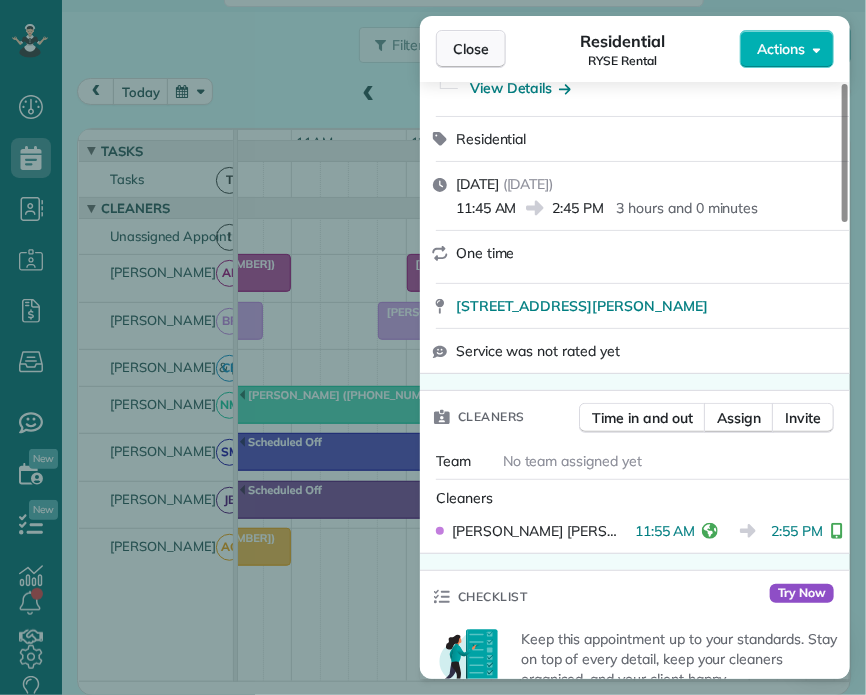 click on "Close" at bounding box center (471, 49) 